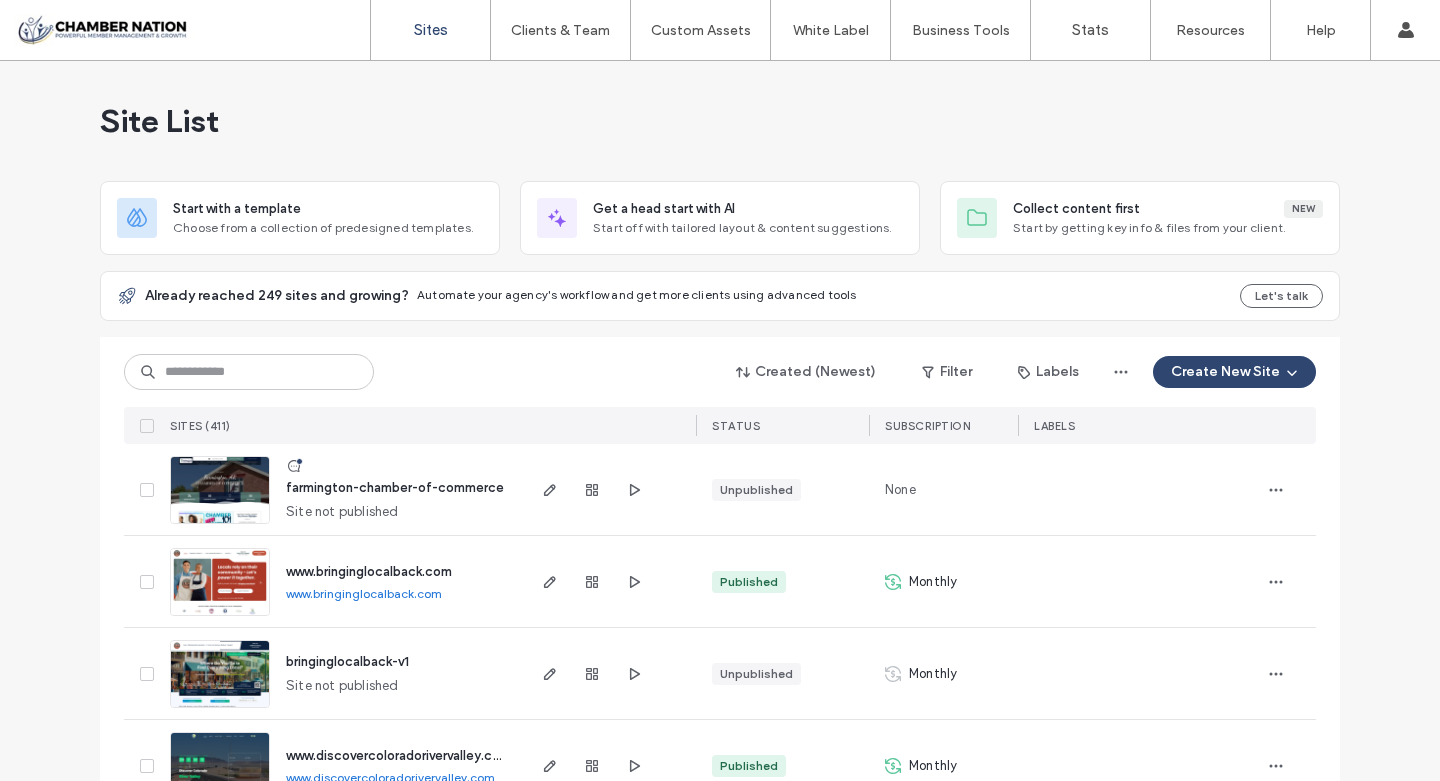scroll, scrollTop: 0, scrollLeft: 0, axis: both 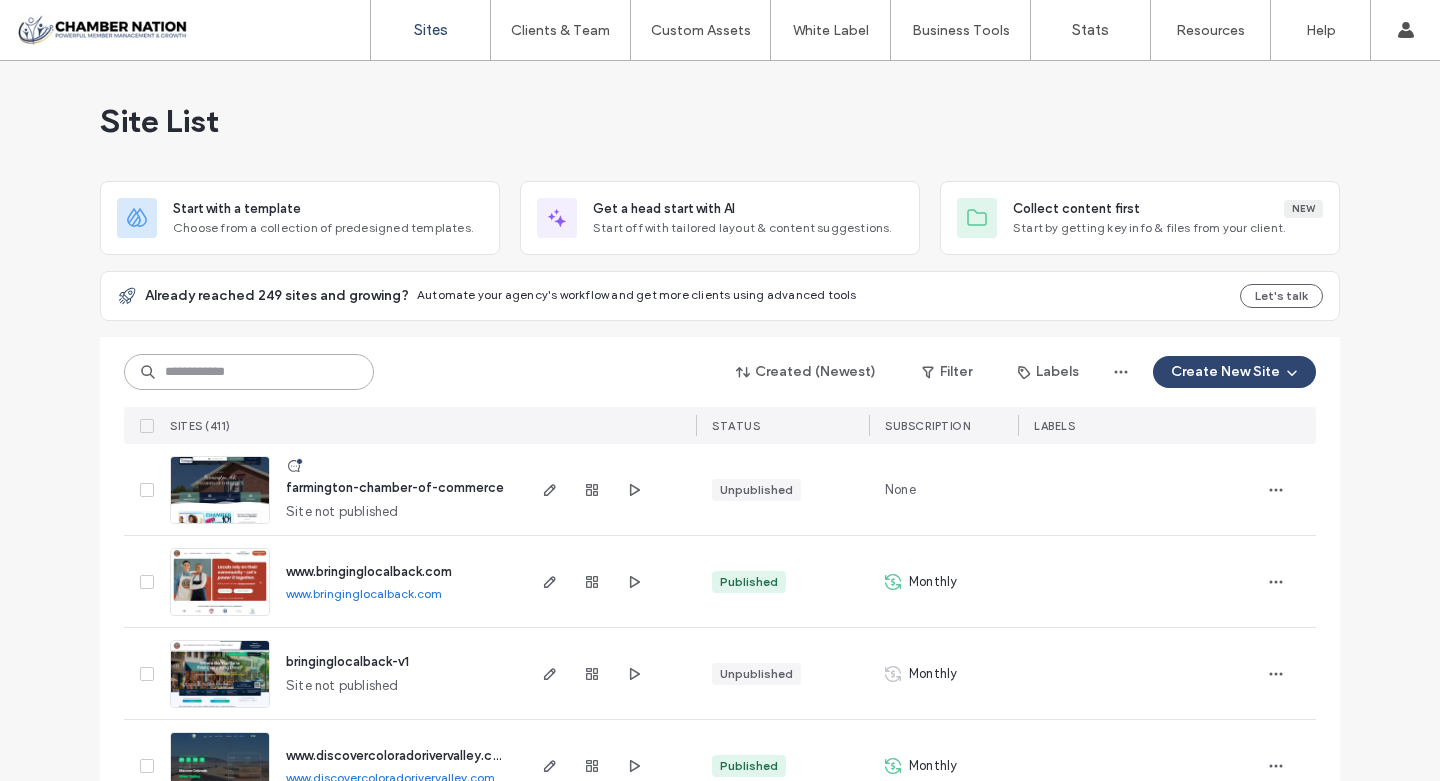 click at bounding box center (249, 372) 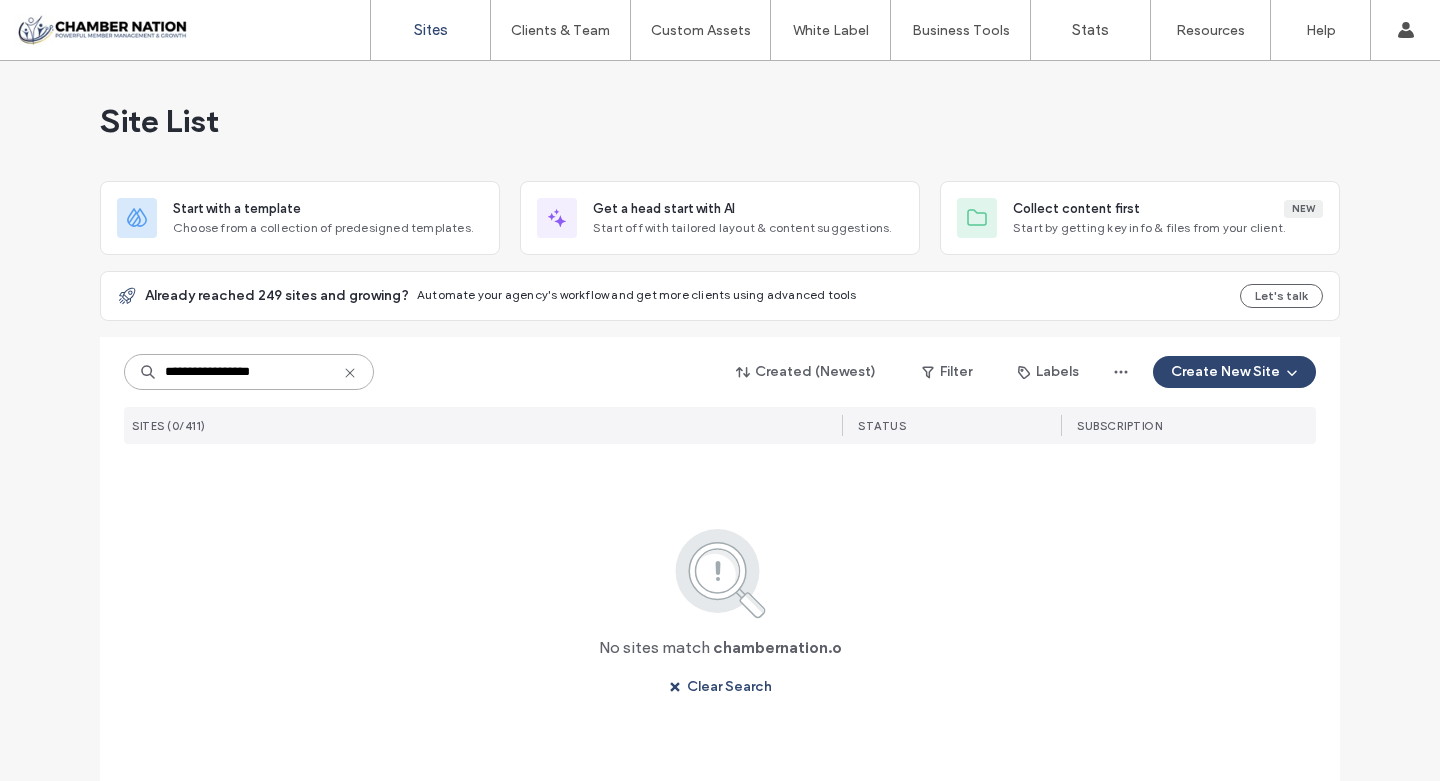 type on "**********" 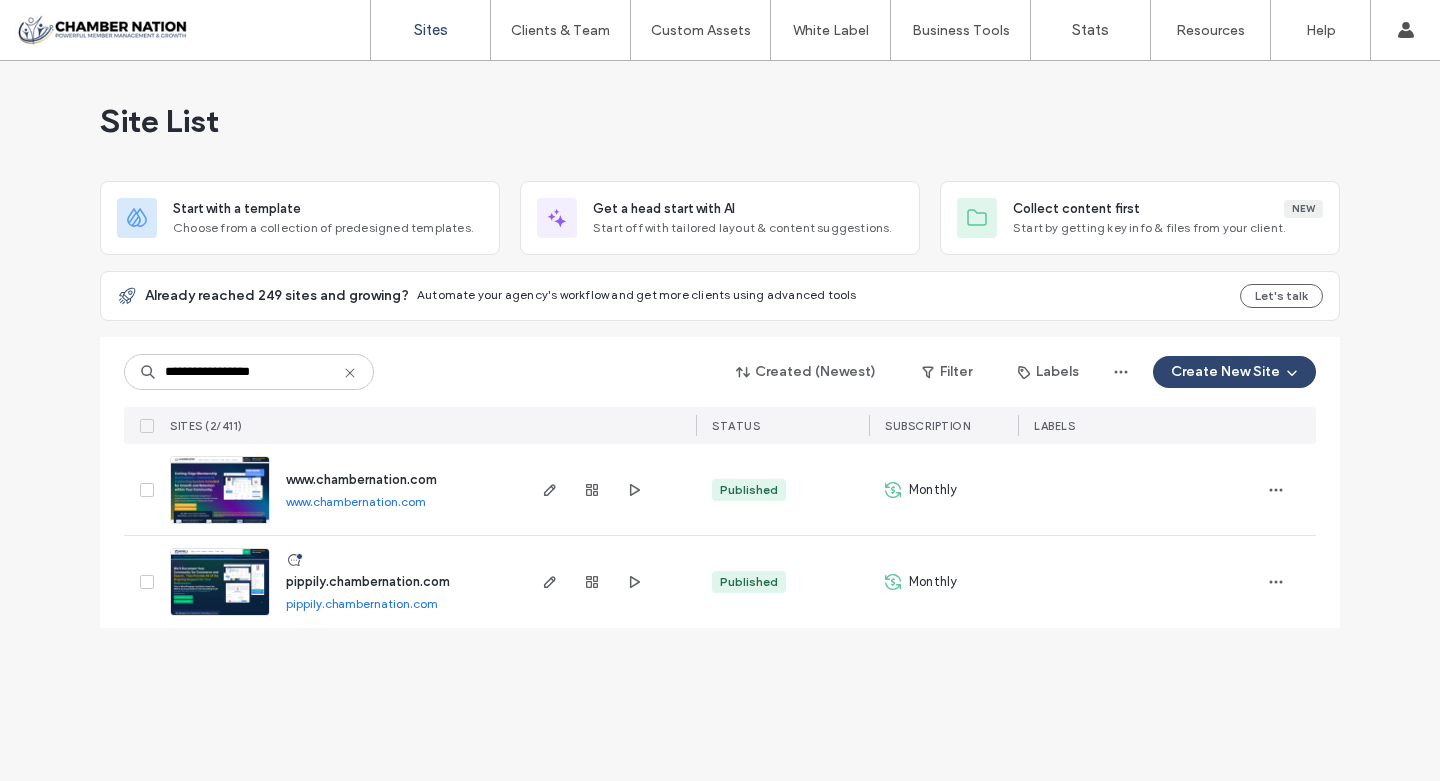 click on "www.chambernation.com" at bounding box center [361, 479] 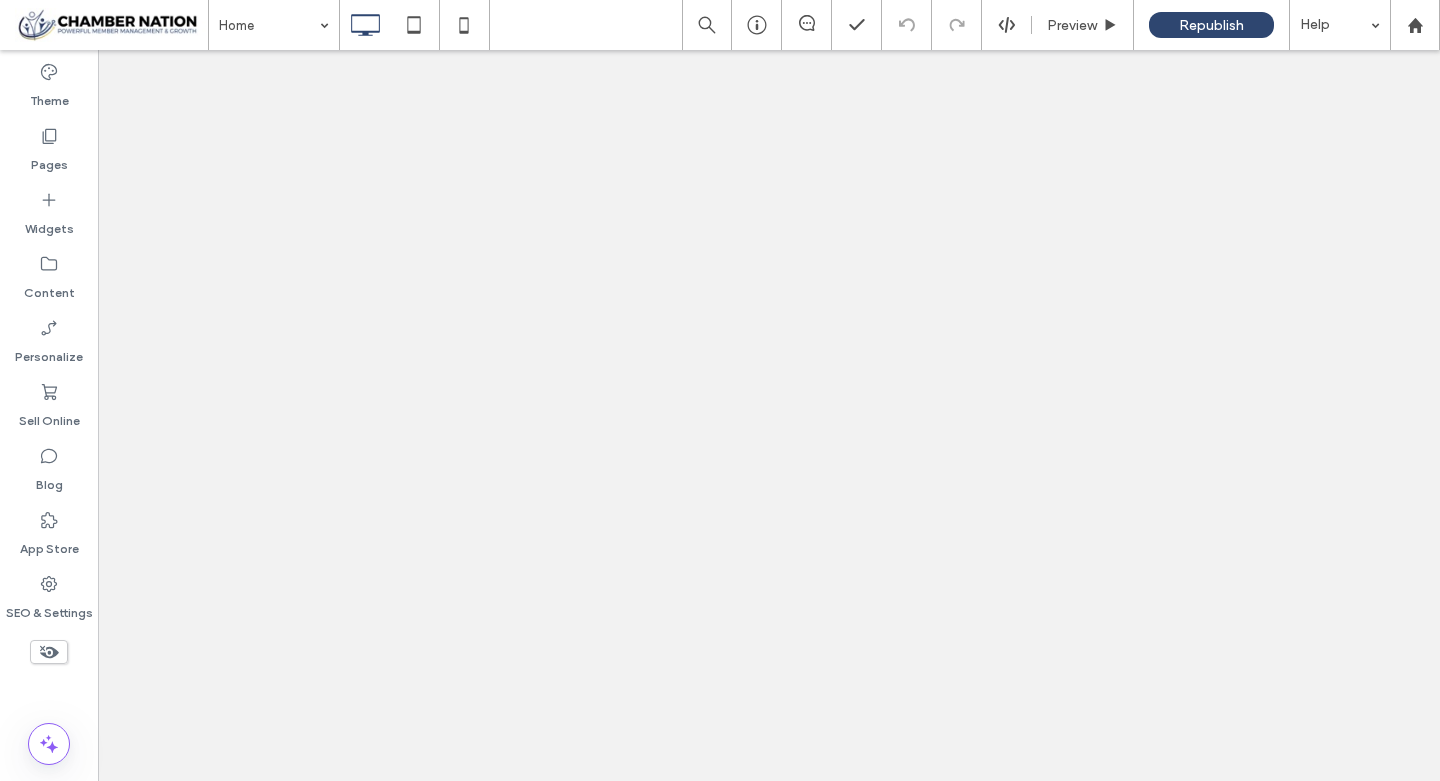 click on "Pages" at bounding box center [49, 160] 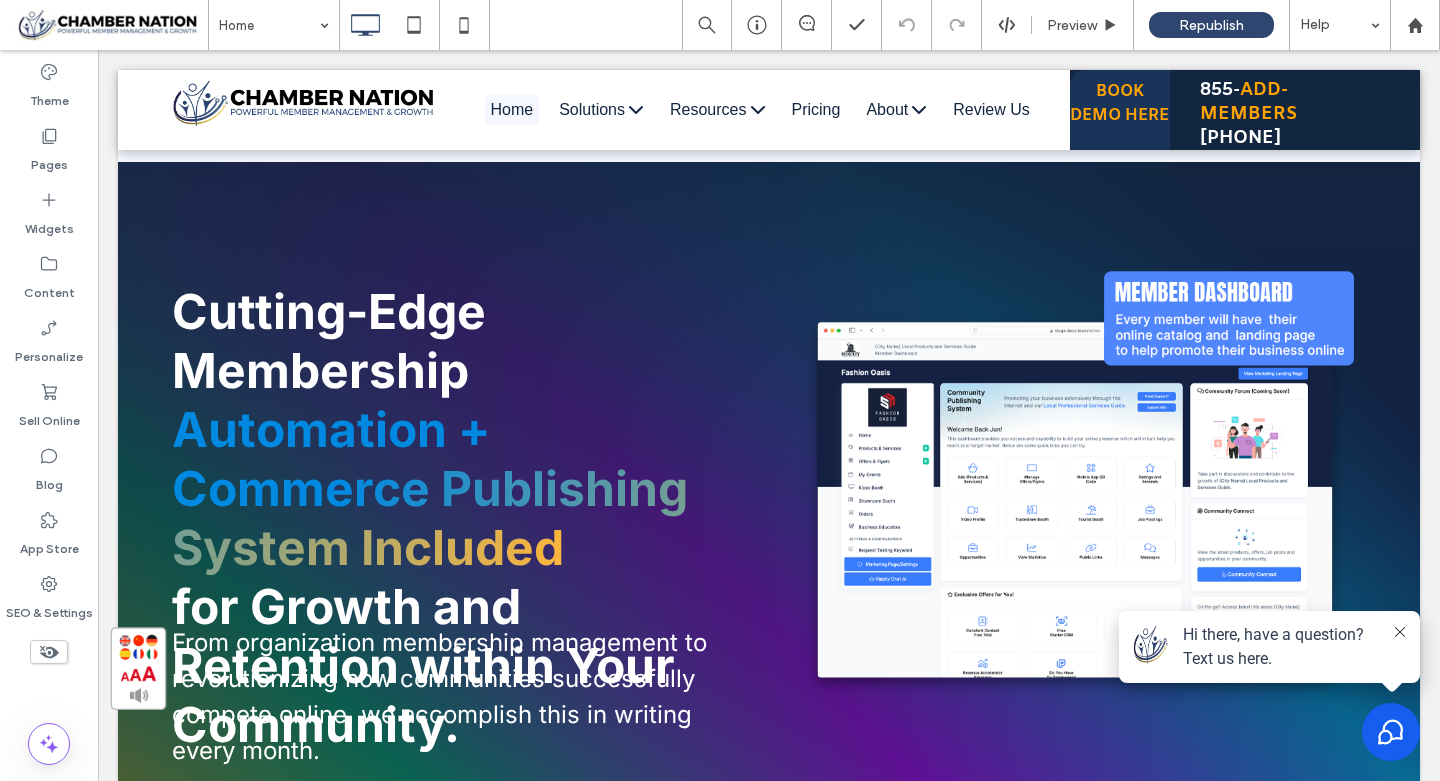 scroll, scrollTop: 0, scrollLeft: 0, axis: both 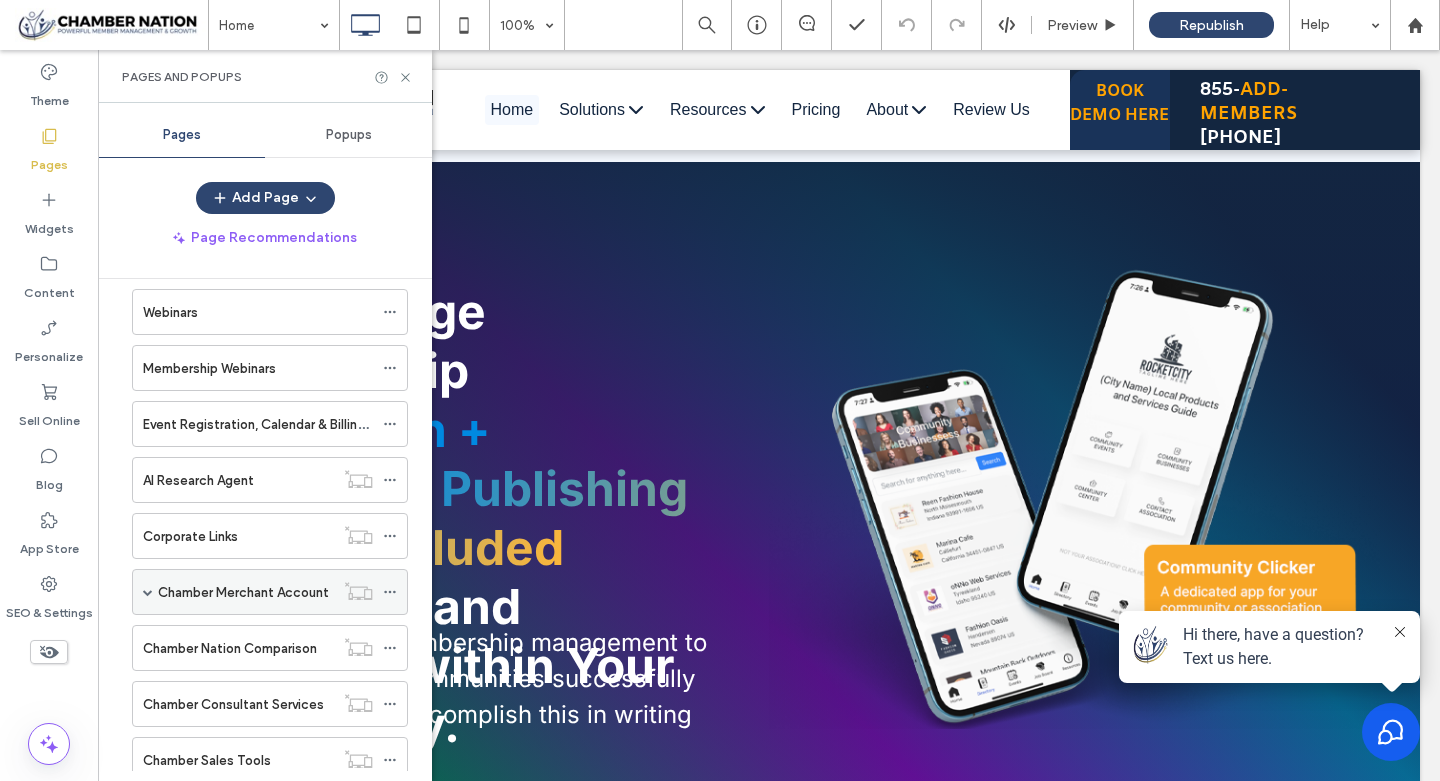 click on "Chamber Merchant Account" at bounding box center [243, 592] 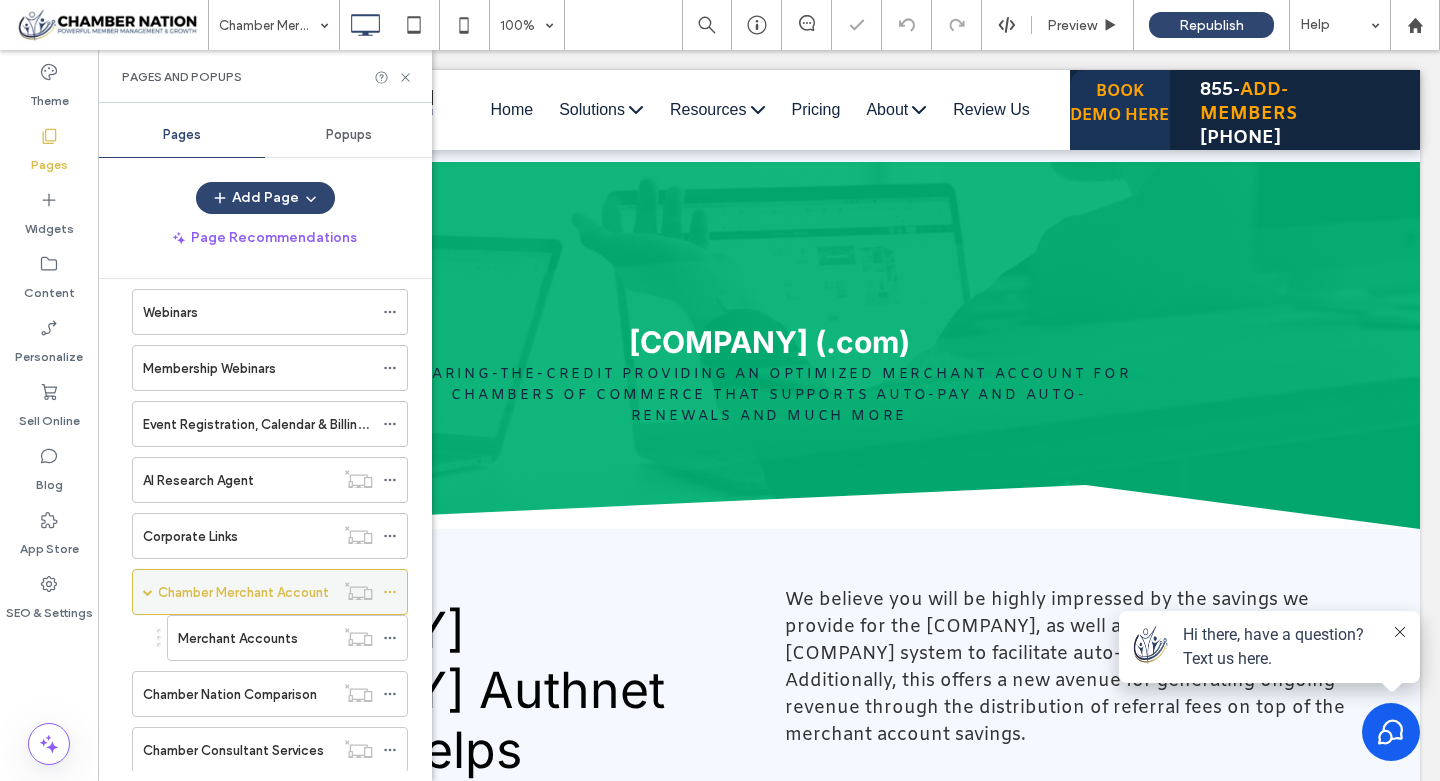 scroll, scrollTop: 0, scrollLeft: 0, axis: both 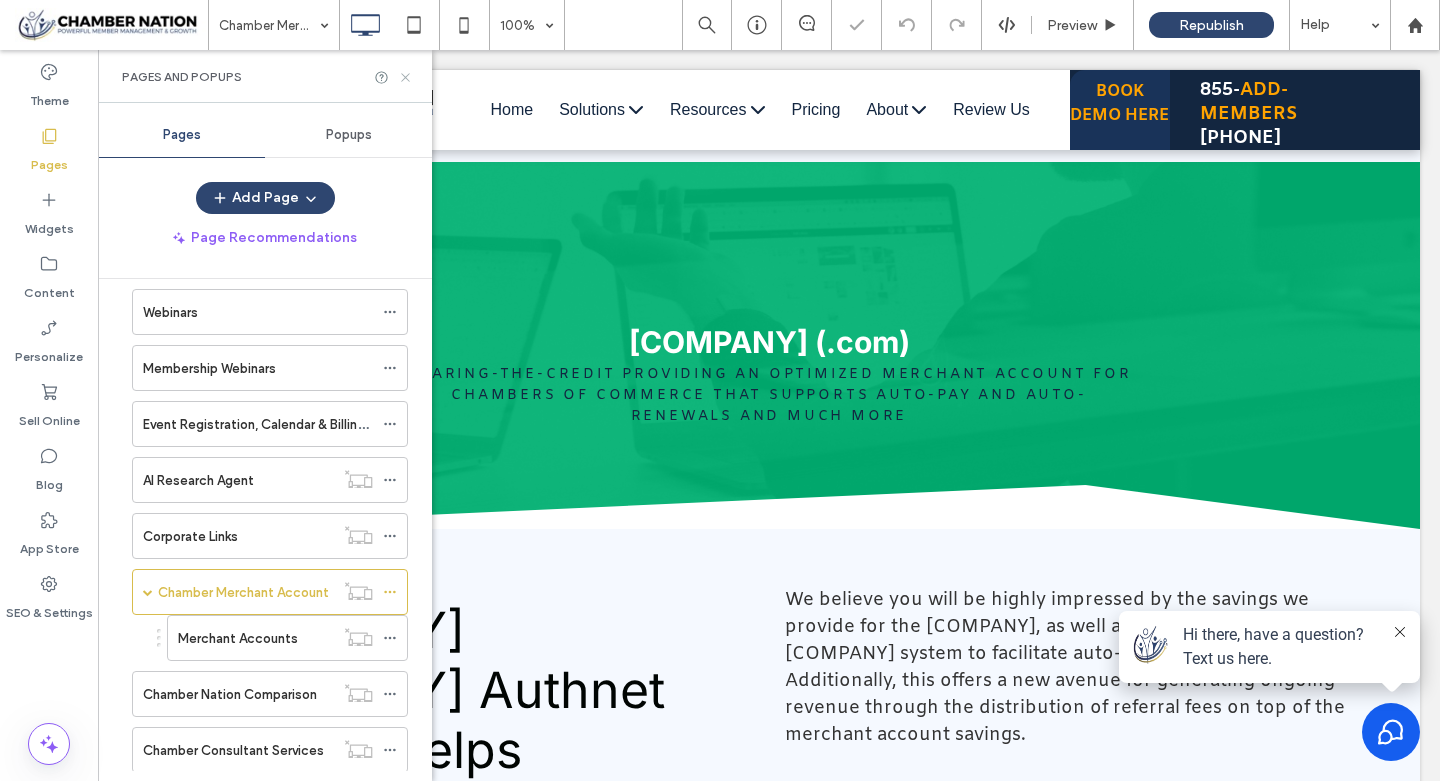click 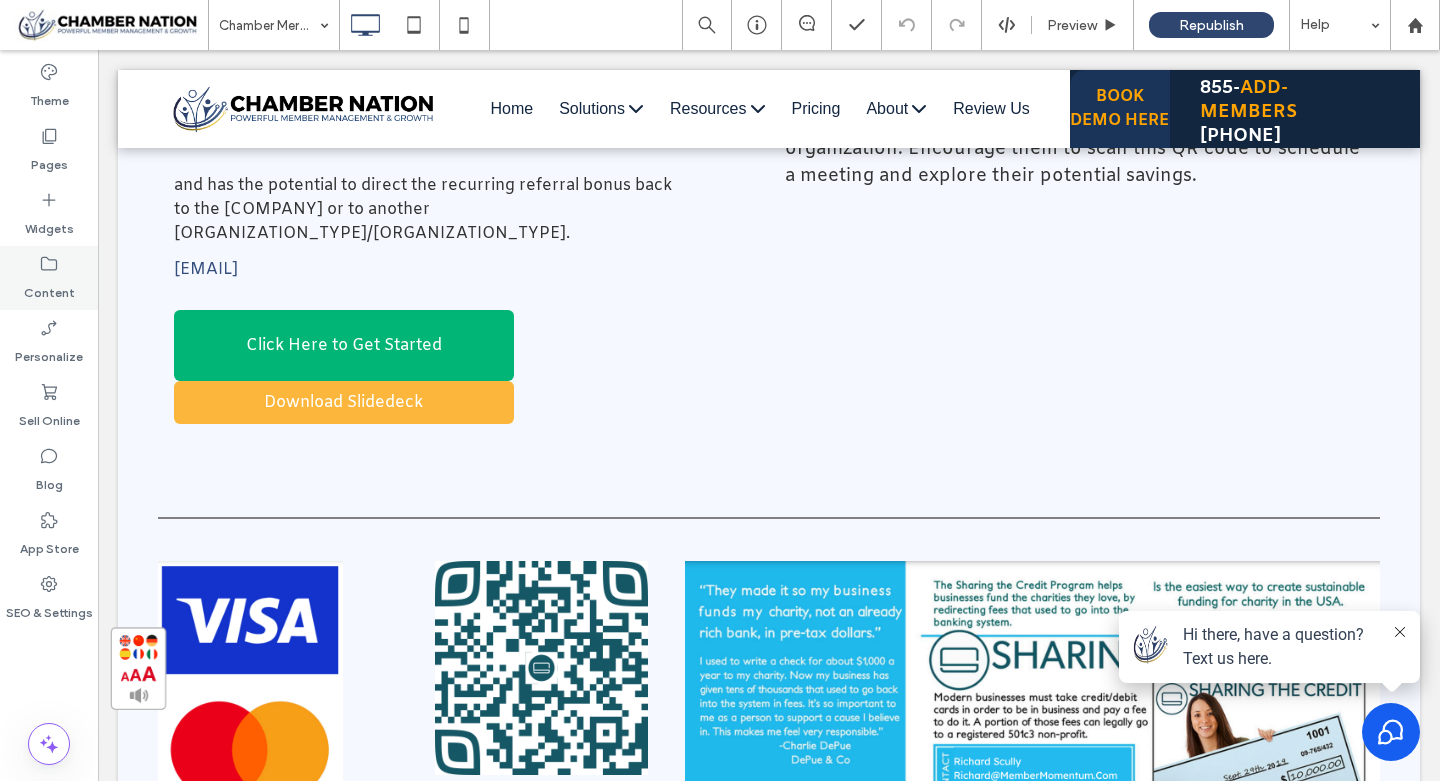 scroll, scrollTop: 768, scrollLeft: 0, axis: vertical 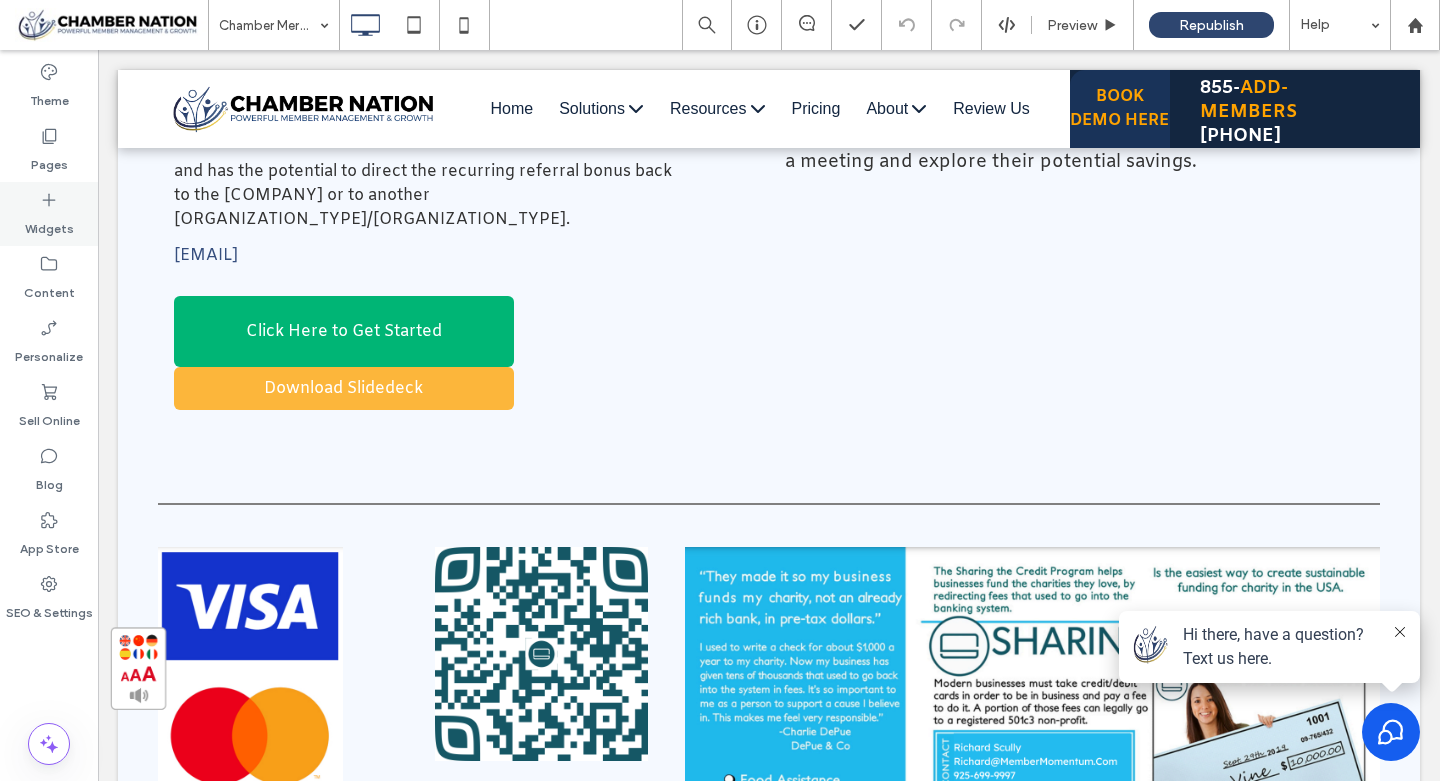 click on "Widgets" at bounding box center [49, 224] 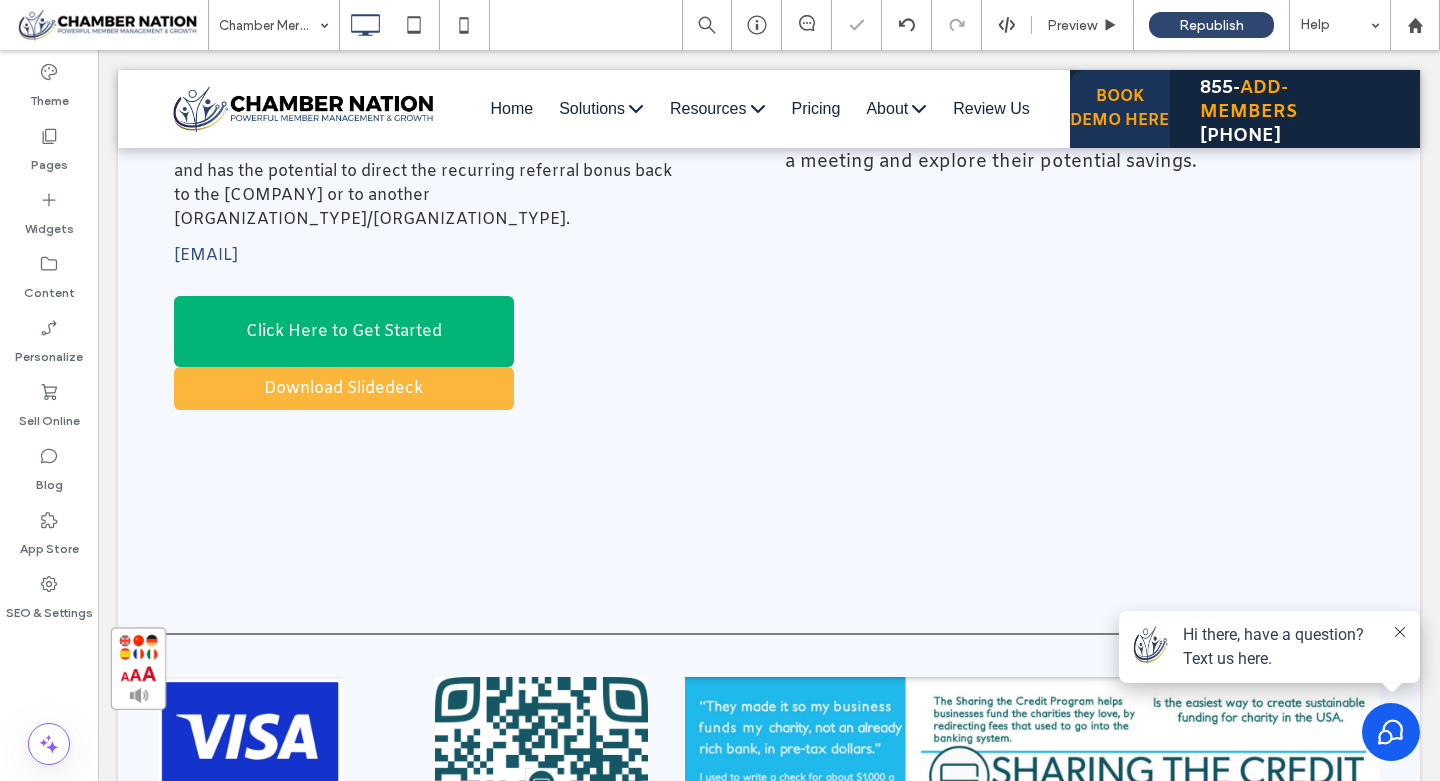type on "*****" 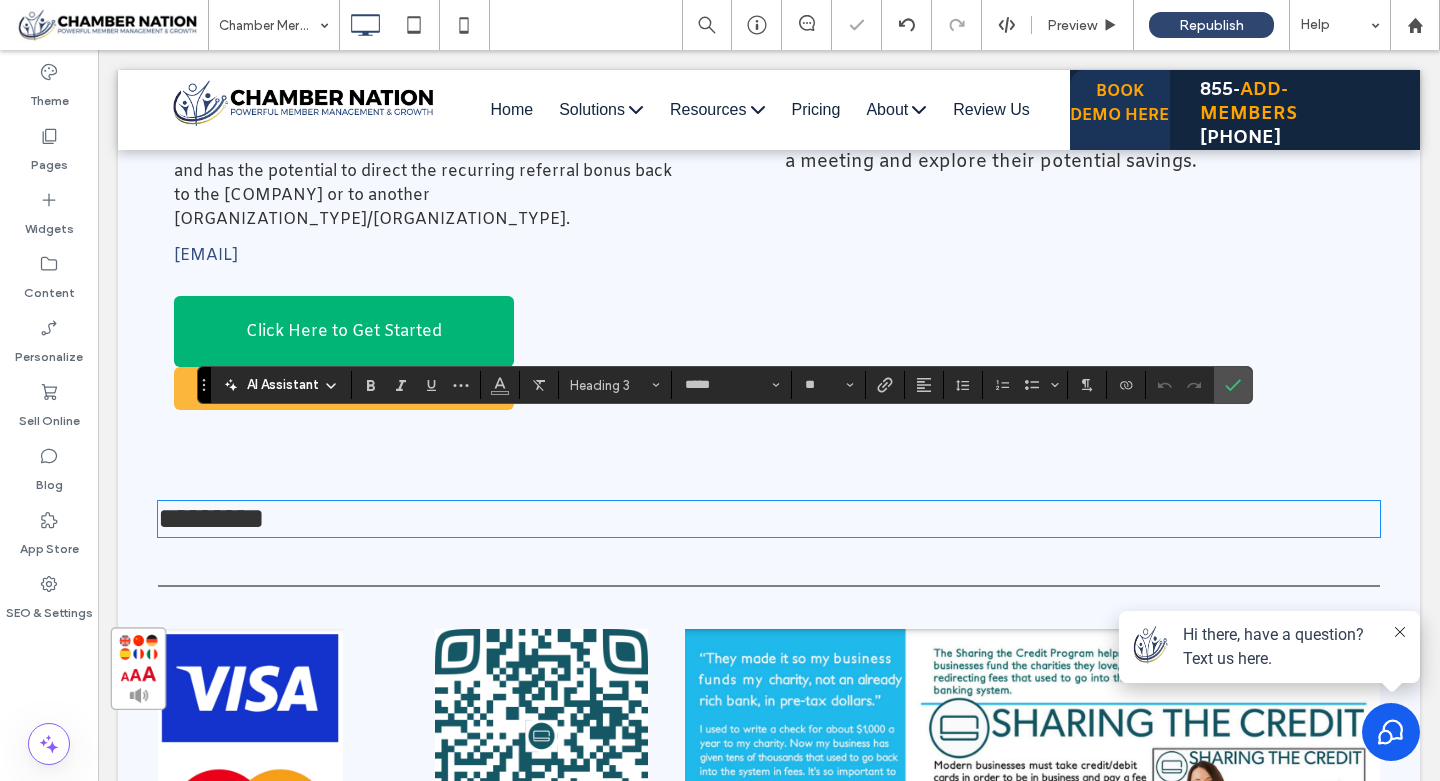 type 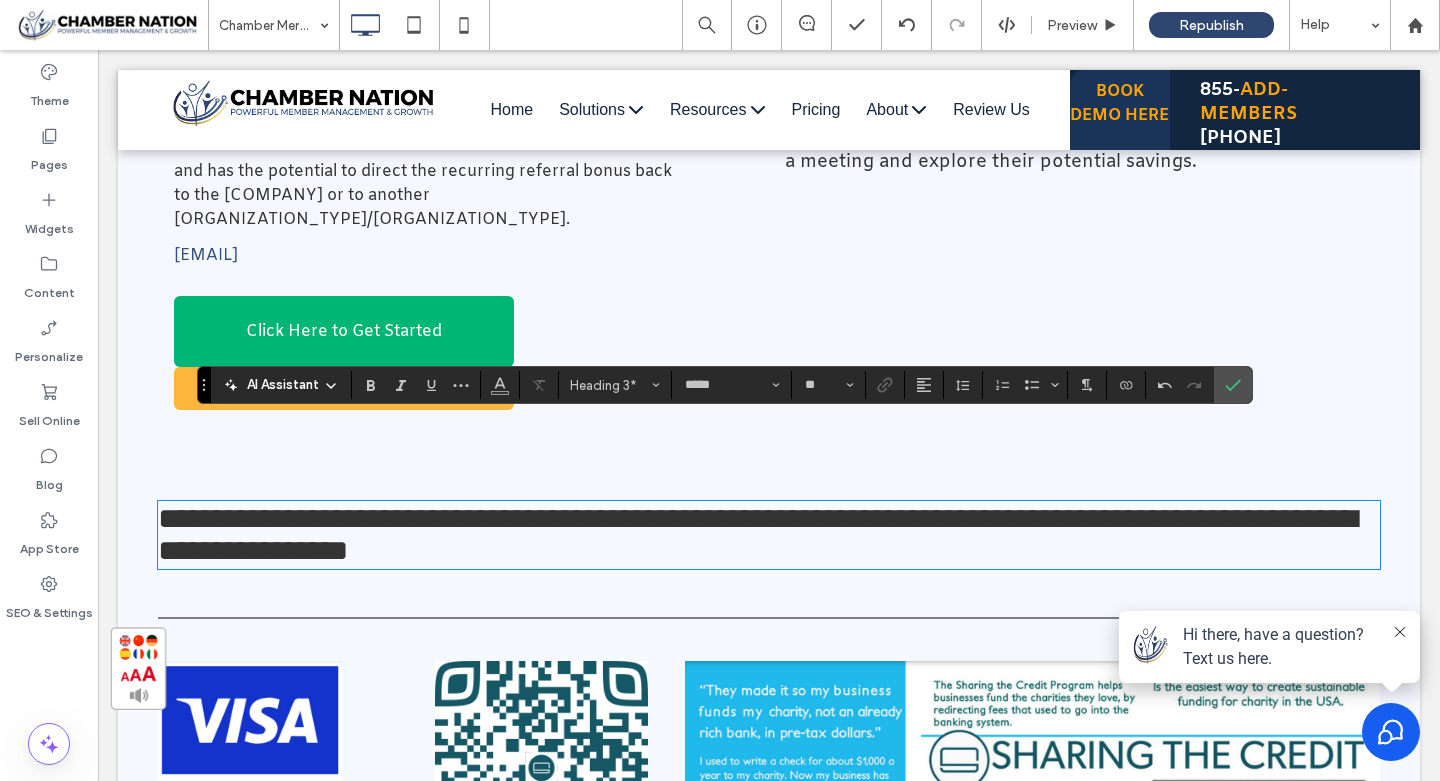 click on "**********" at bounding box center (757, 534) 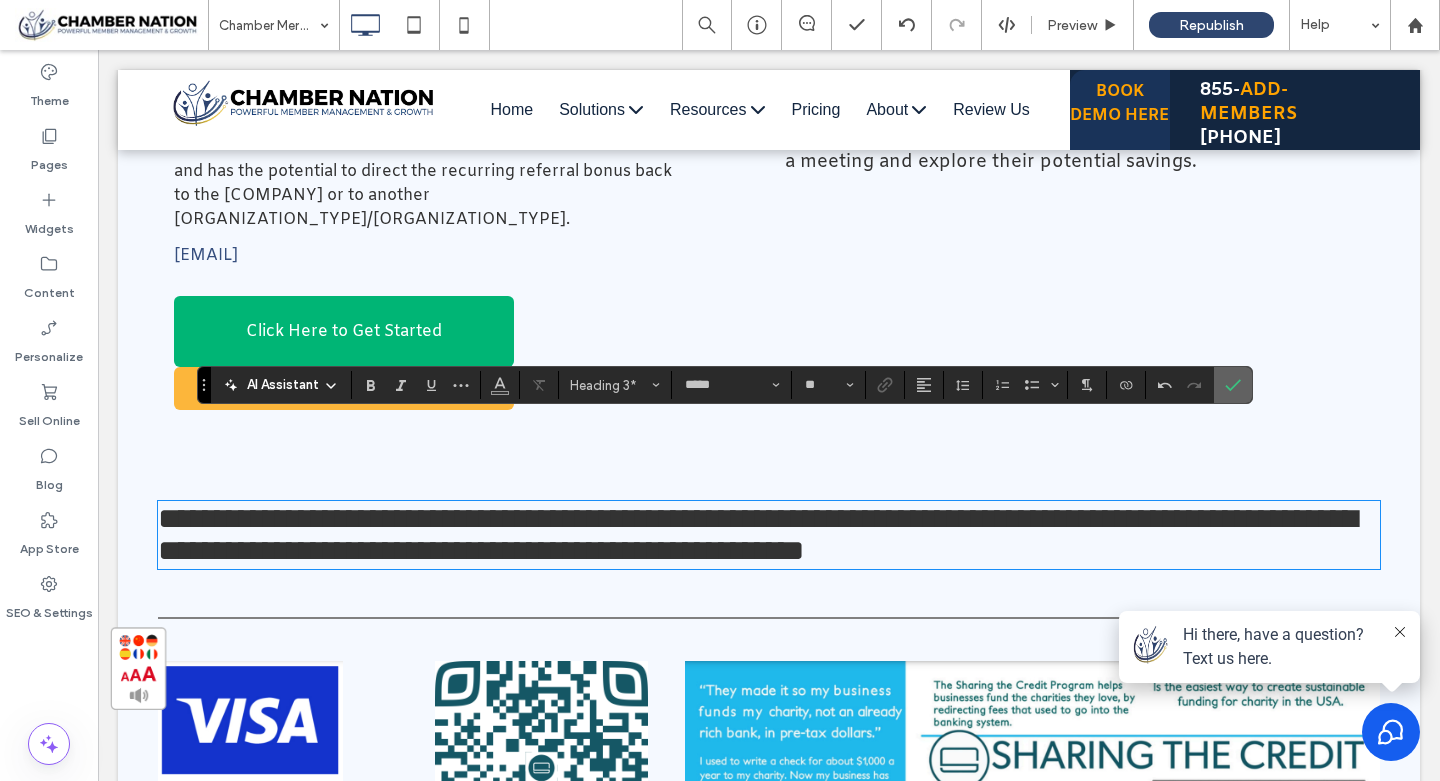 click 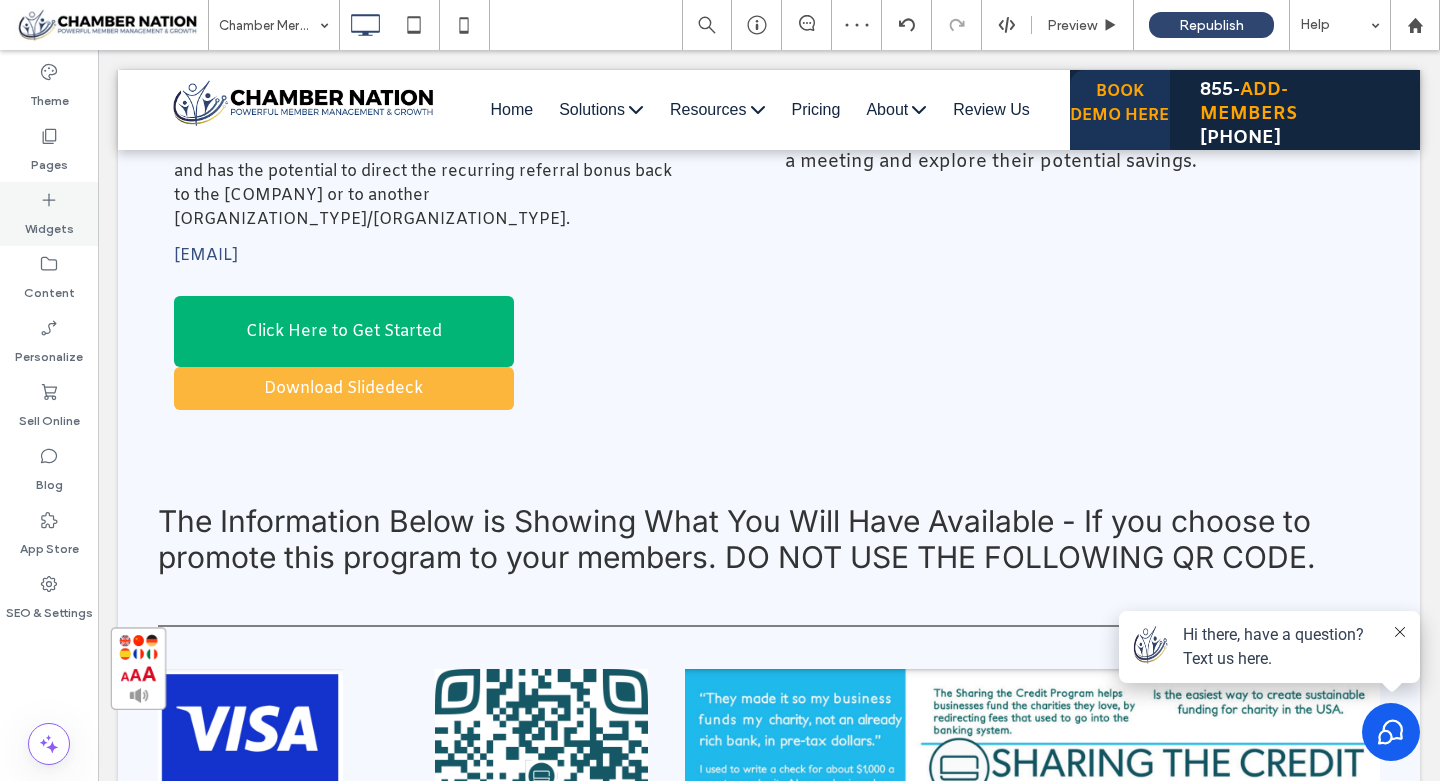 click on "Widgets" at bounding box center (49, 224) 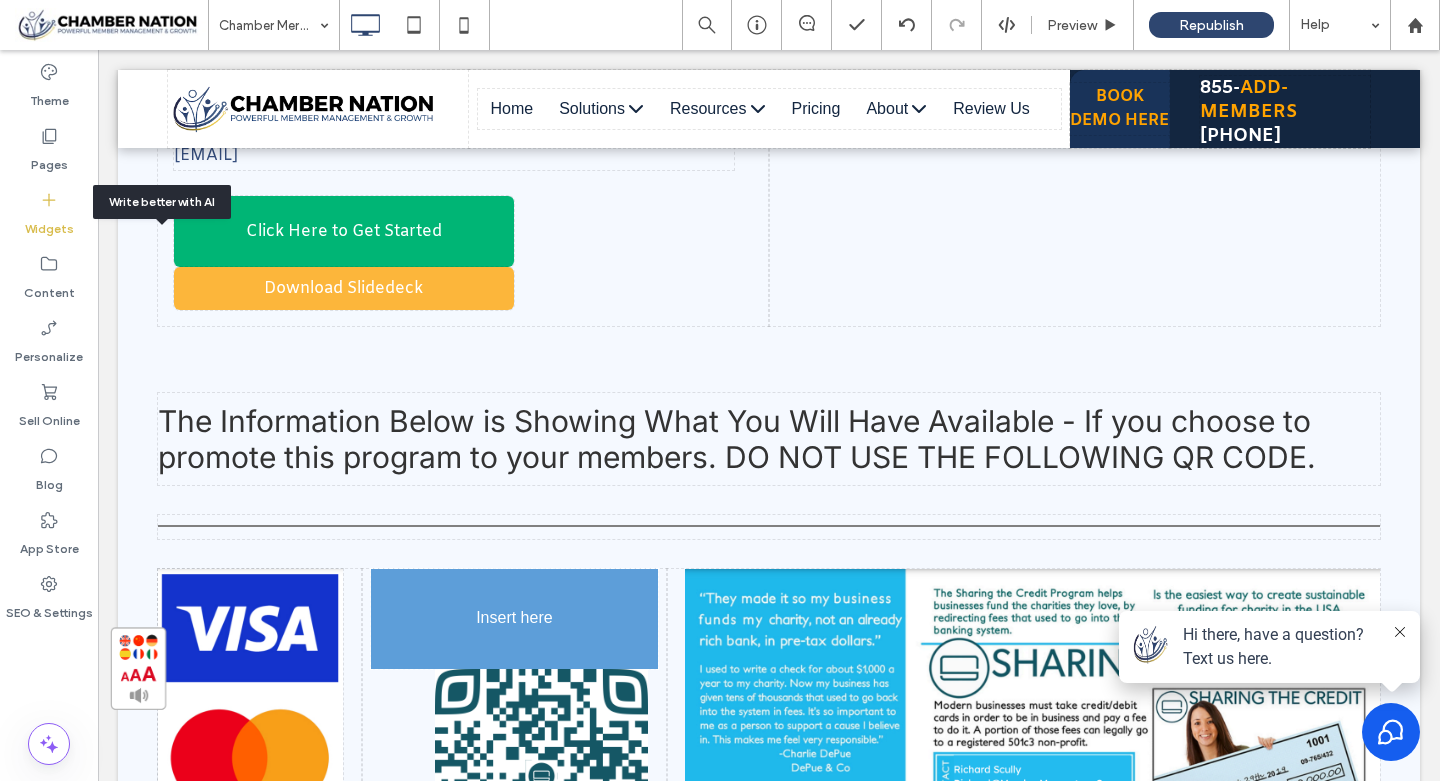 scroll, scrollTop: 893, scrollLeft: 0, axis: vertical 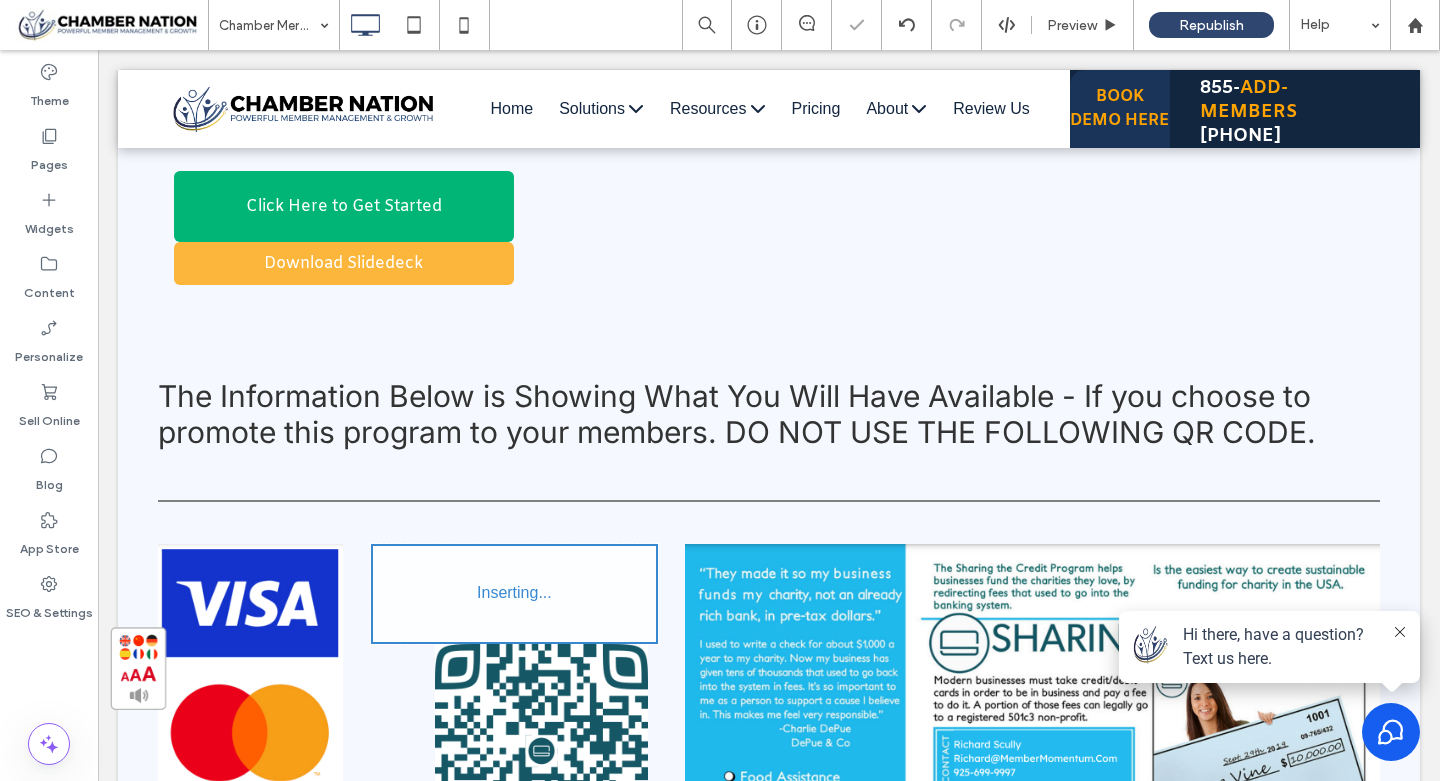 type on "*****" 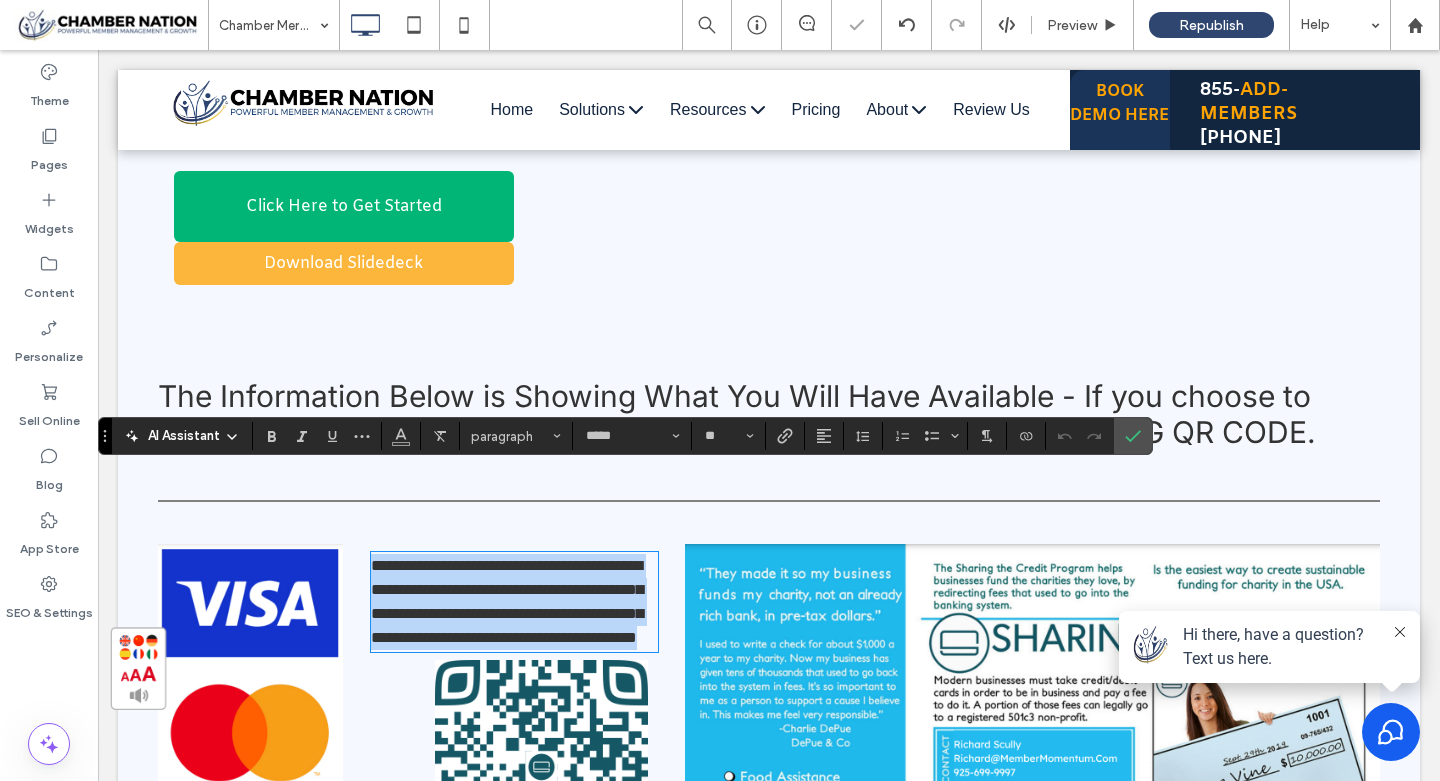 type 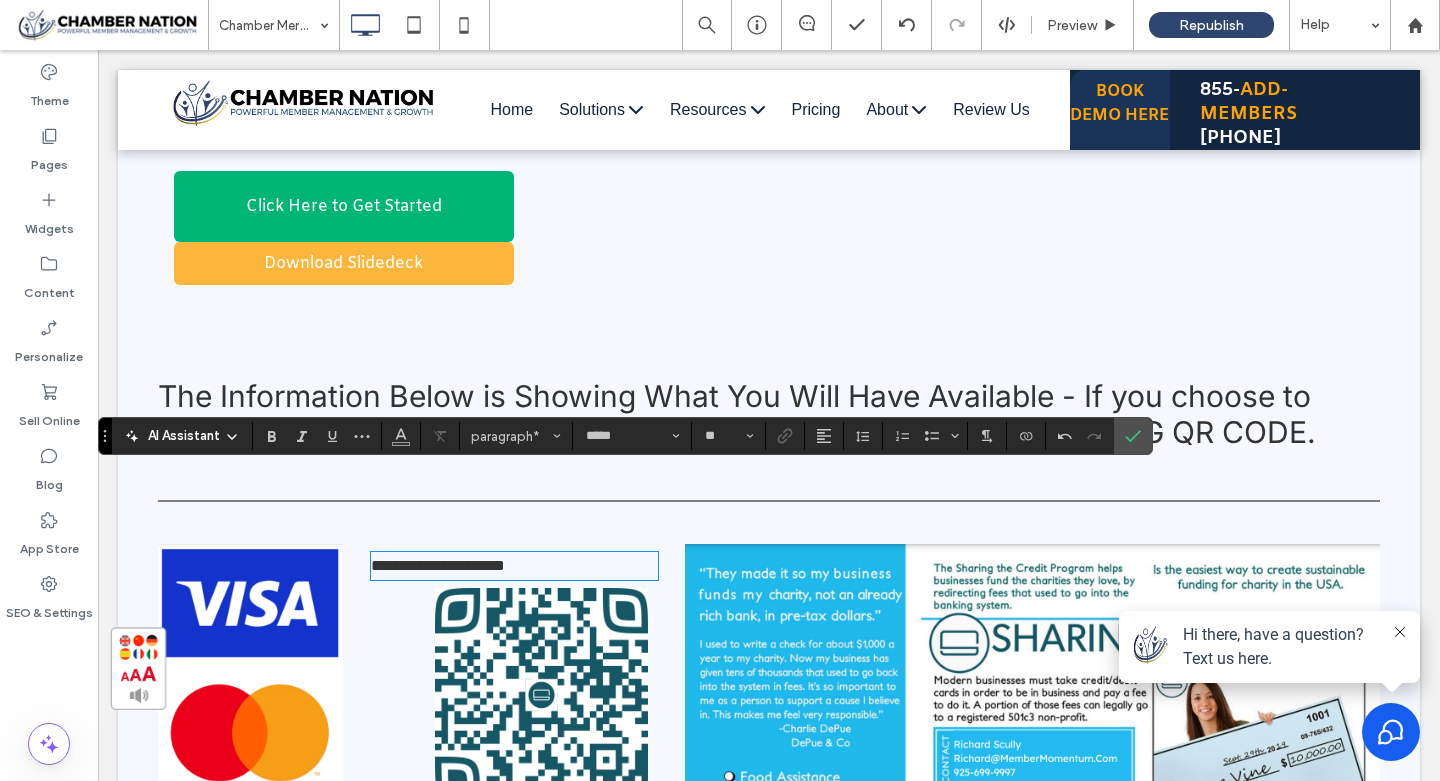 click on "**********" at bounding box center (438, 565) 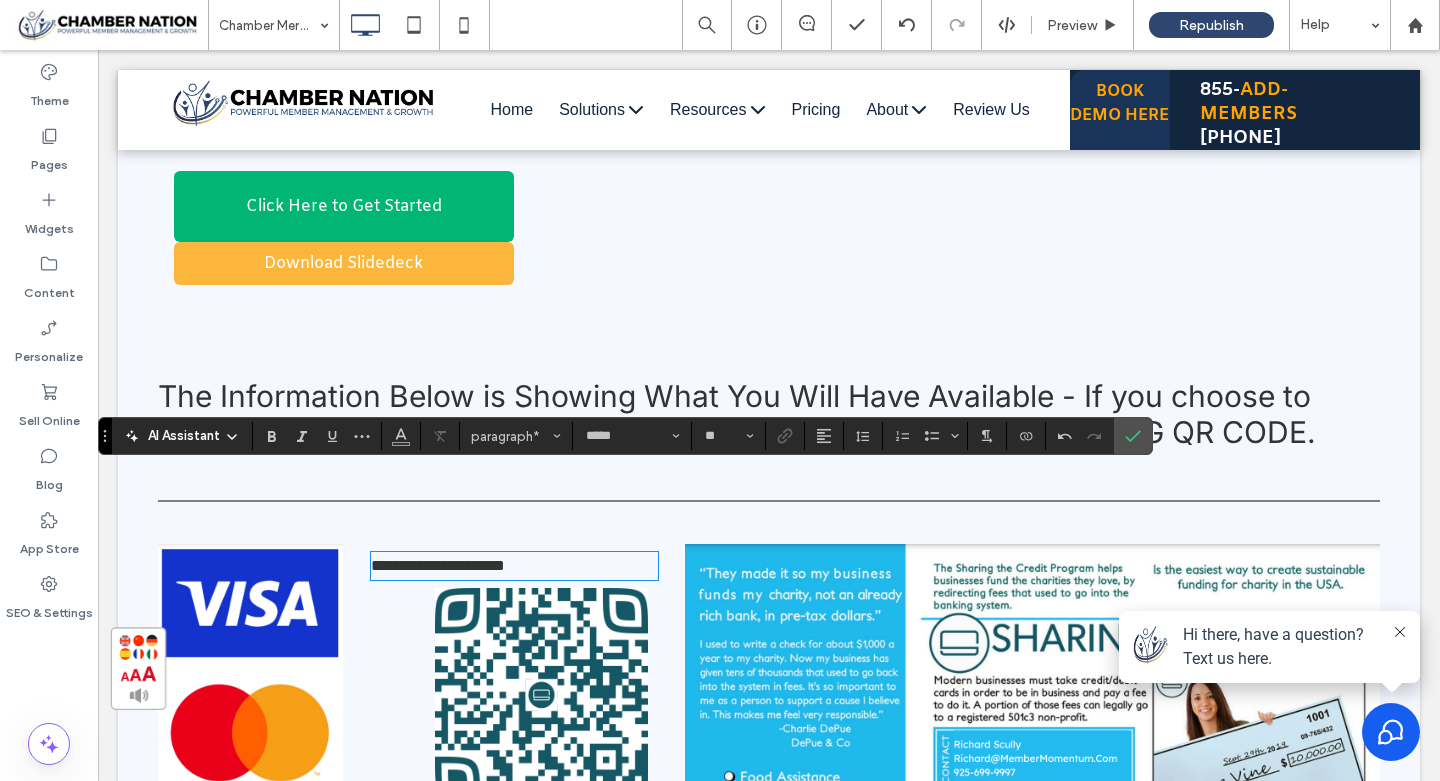click on "**********" at bounding box center (438, 565) 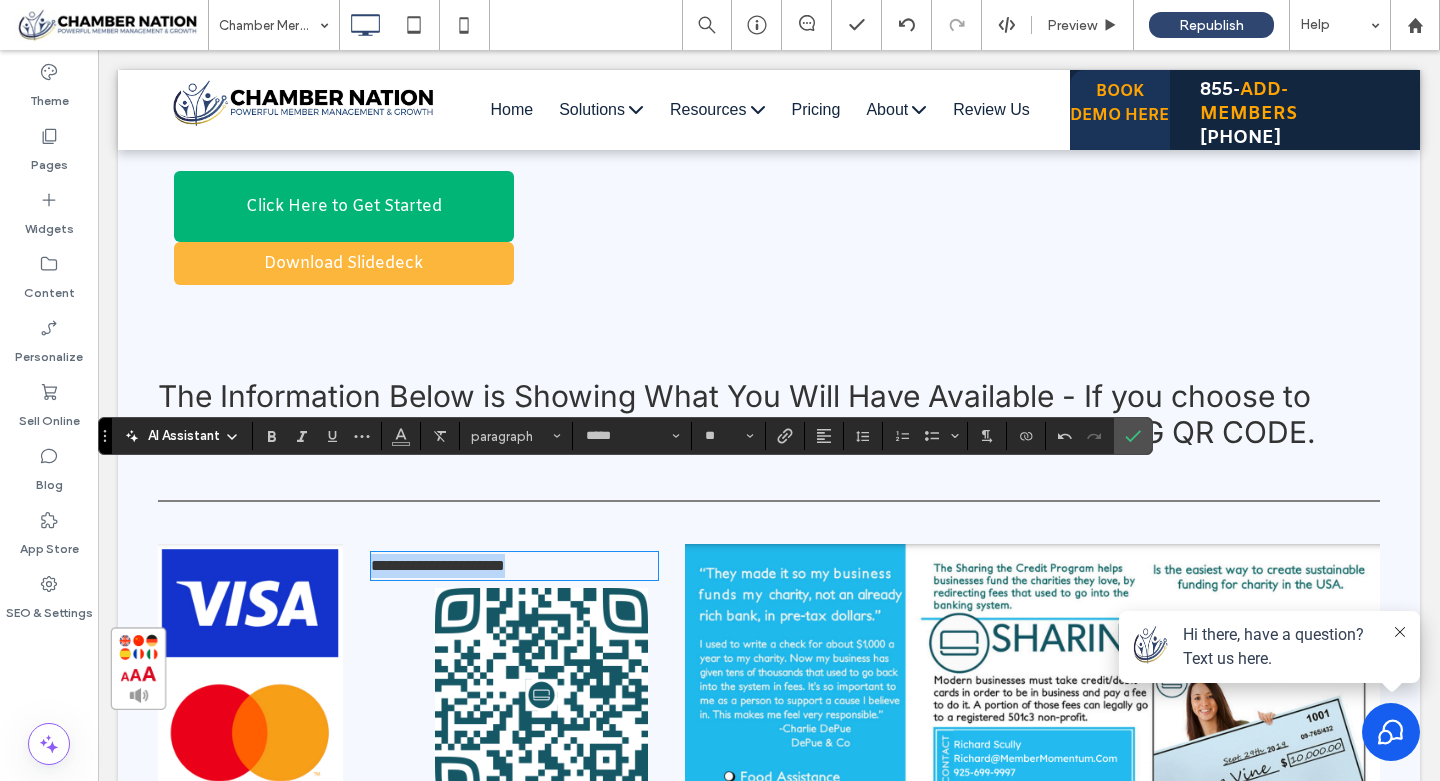 click on "**********" at bounding box center [438, 565] 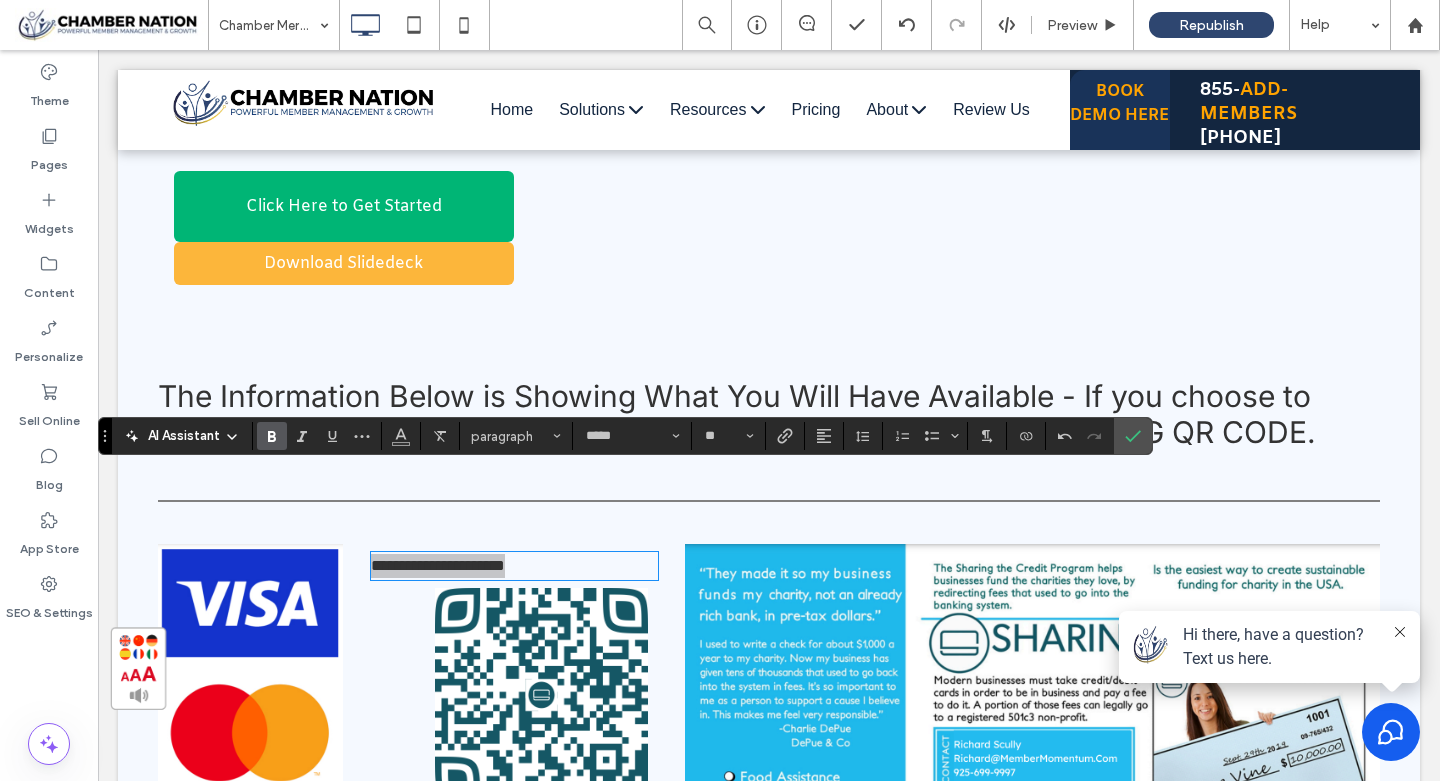 click at bounding box center [272, 436] 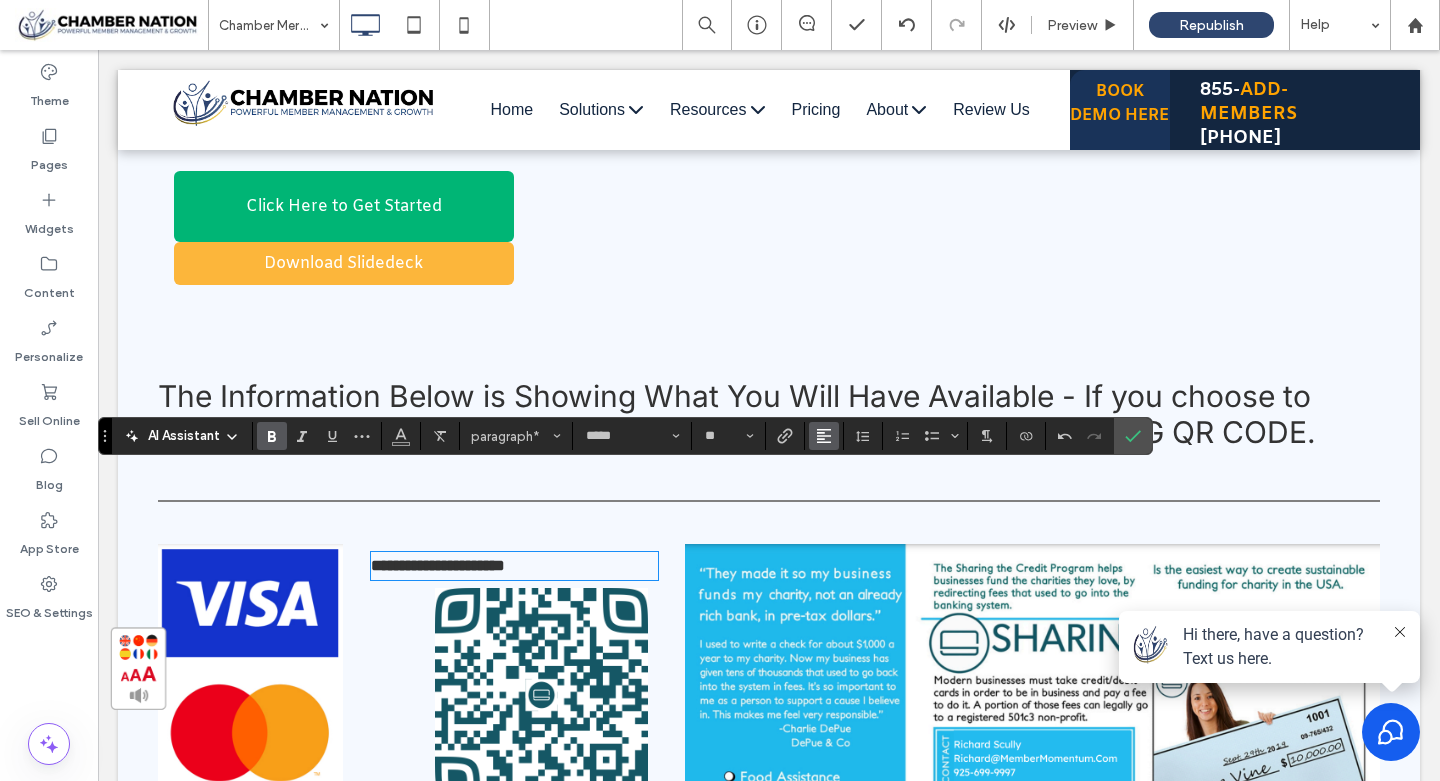 click 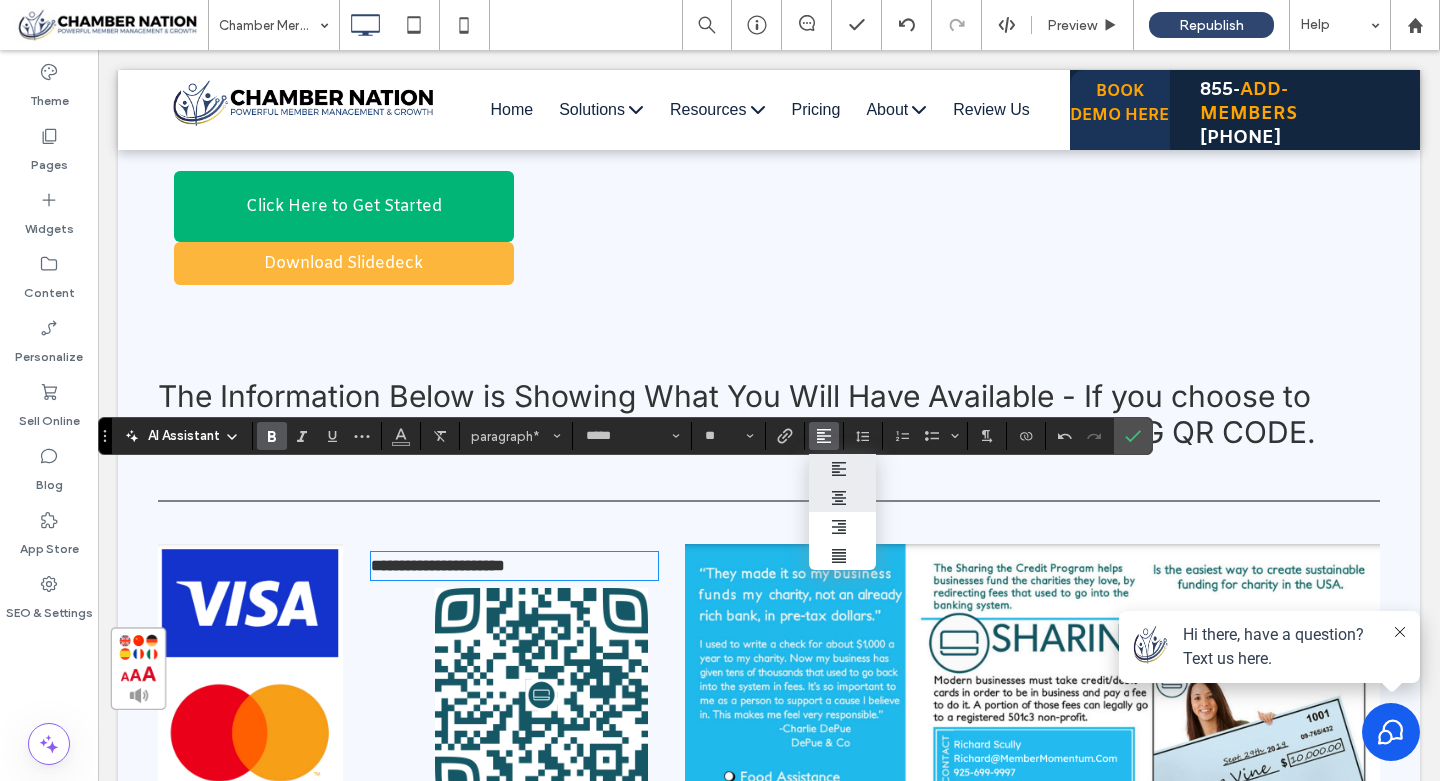 click 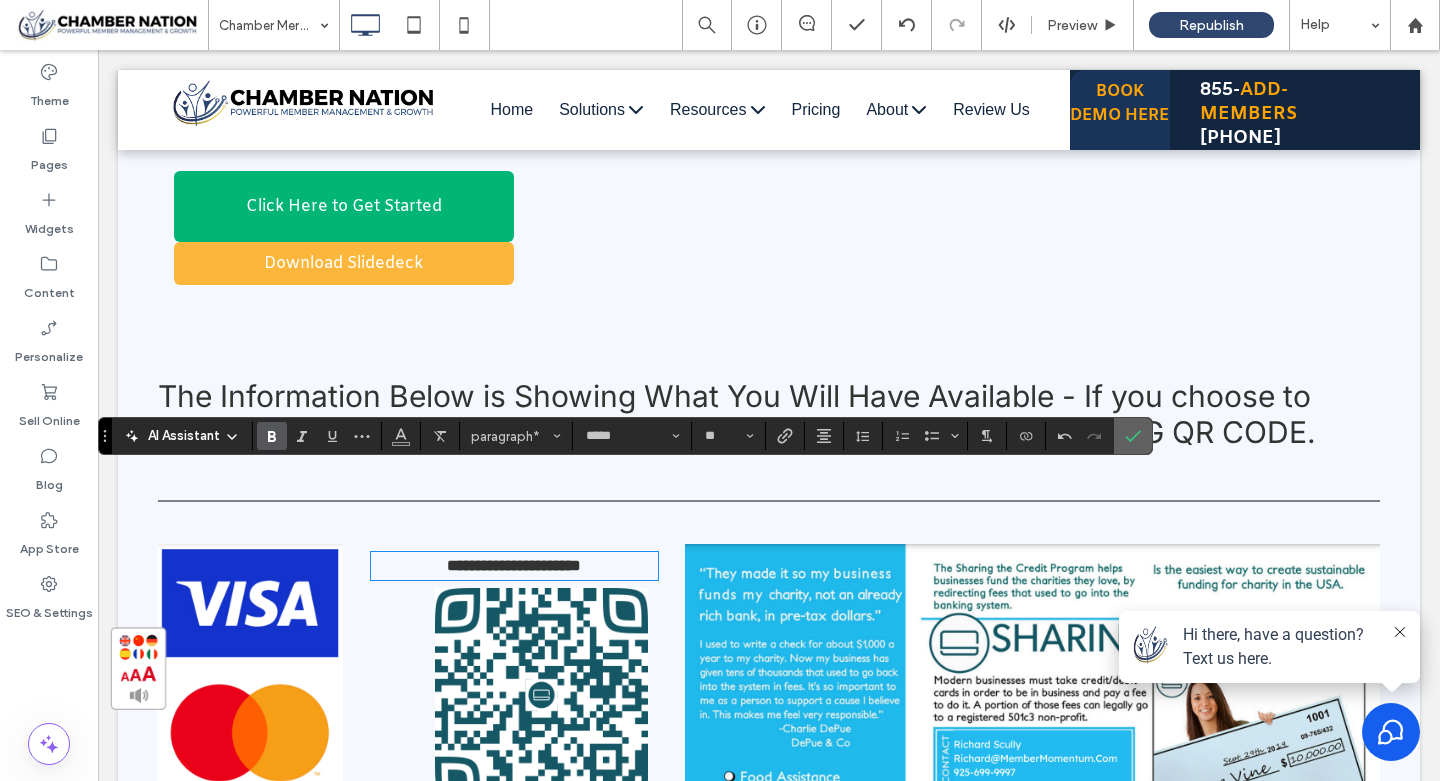 click 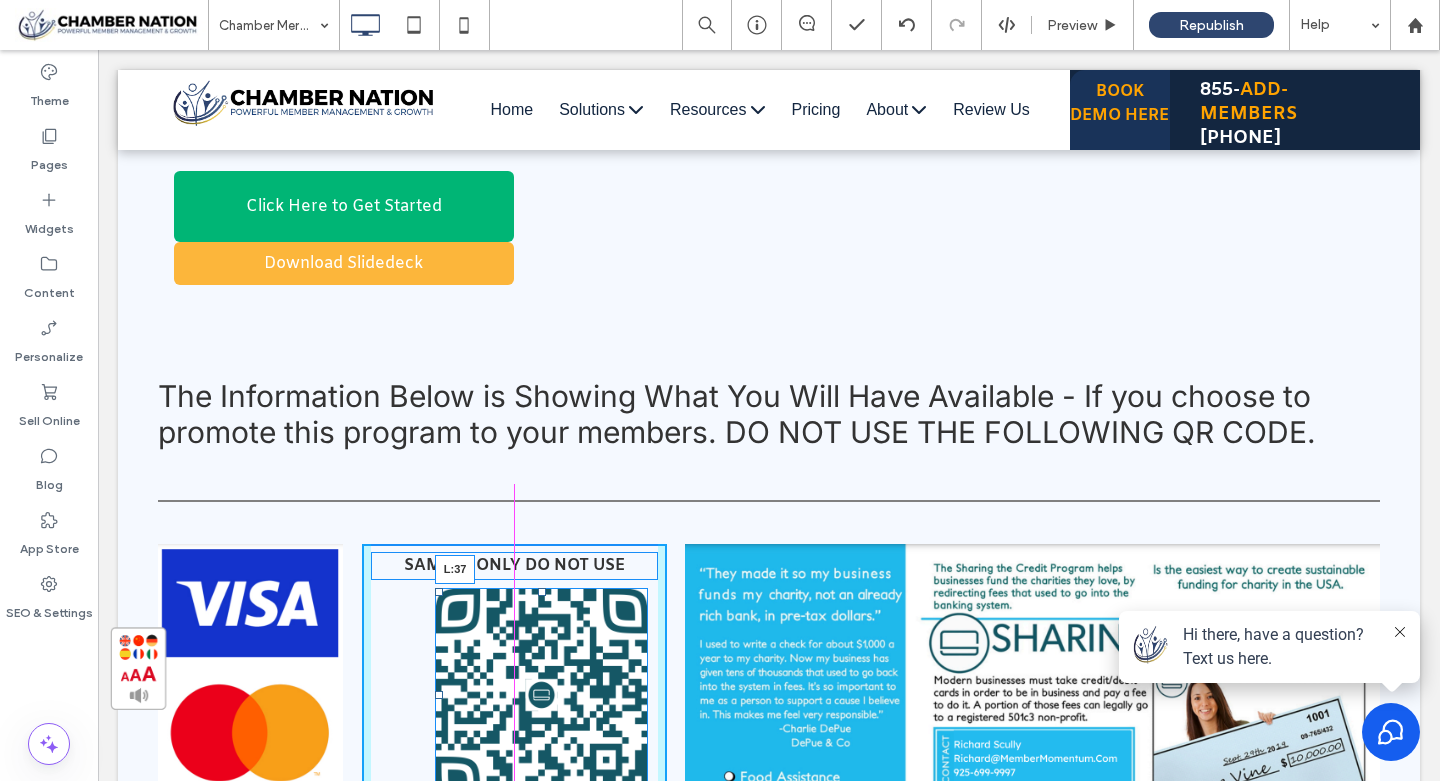 drag, startPoint x: 437, startPoint y: 612, endPoint x: 410, endPoint y: 613, distance: 27.018513 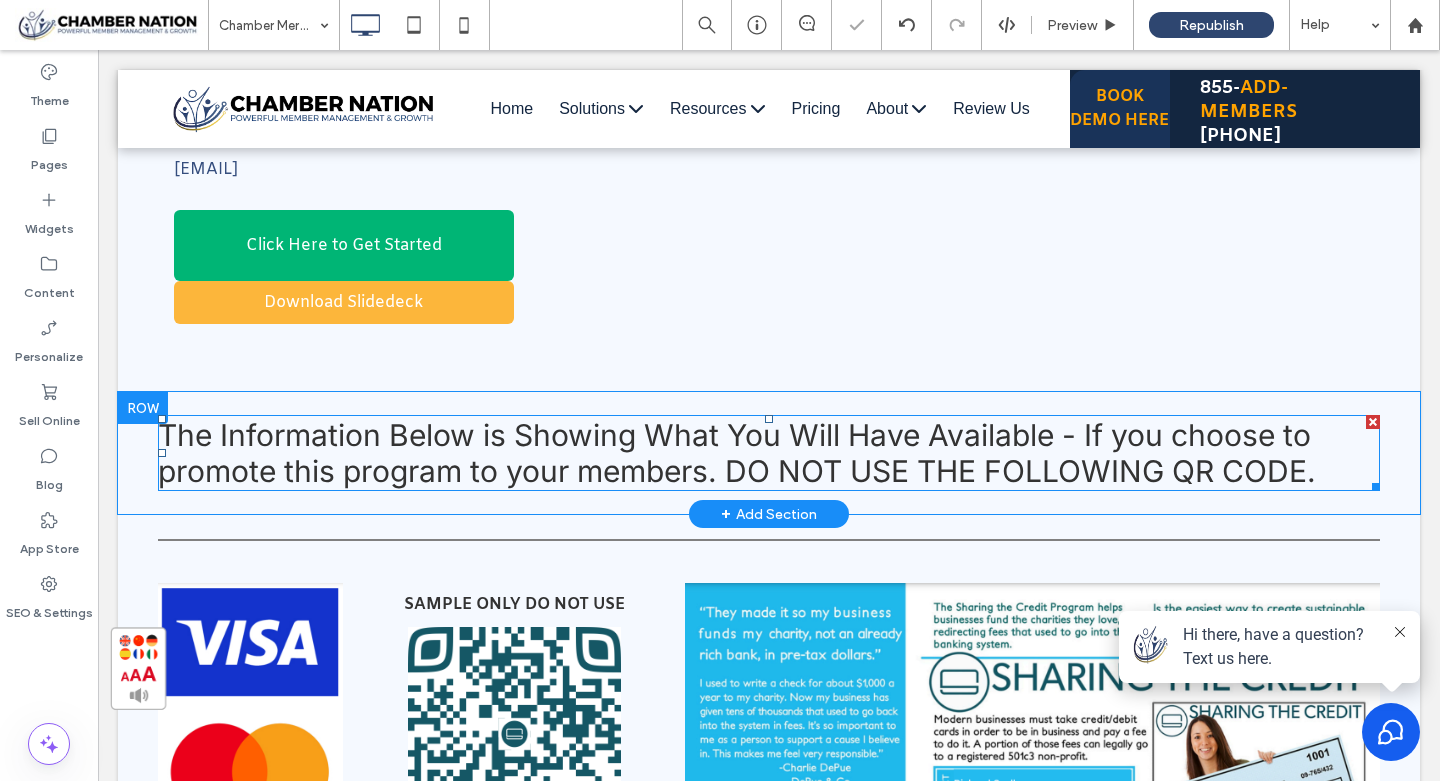 scroll, scrollTop: 851, scrollLeft: 0, axis: vertical 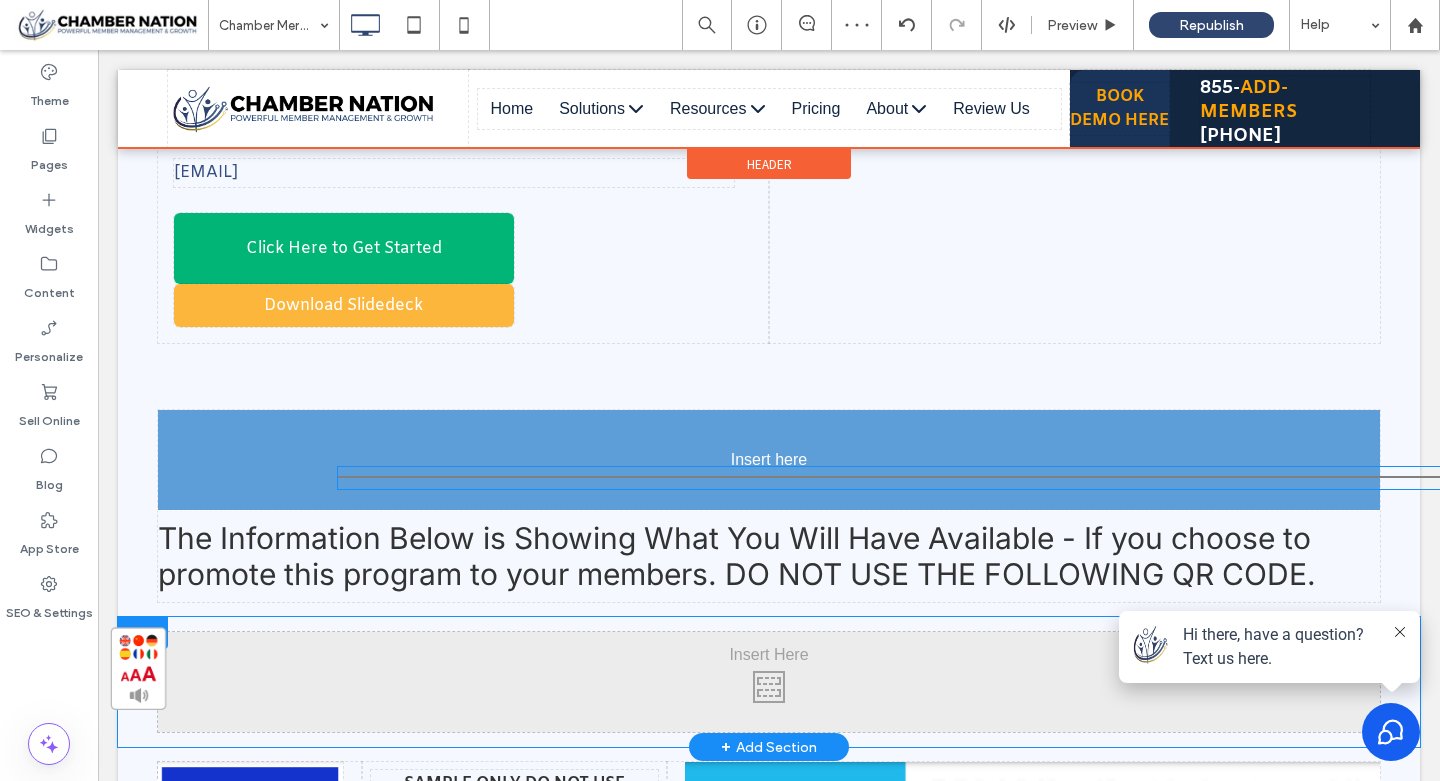 drag, startPoint x: 513, startPoint y: 453, endPoint x: 514, endPoint y: 387, distance: 66.007576 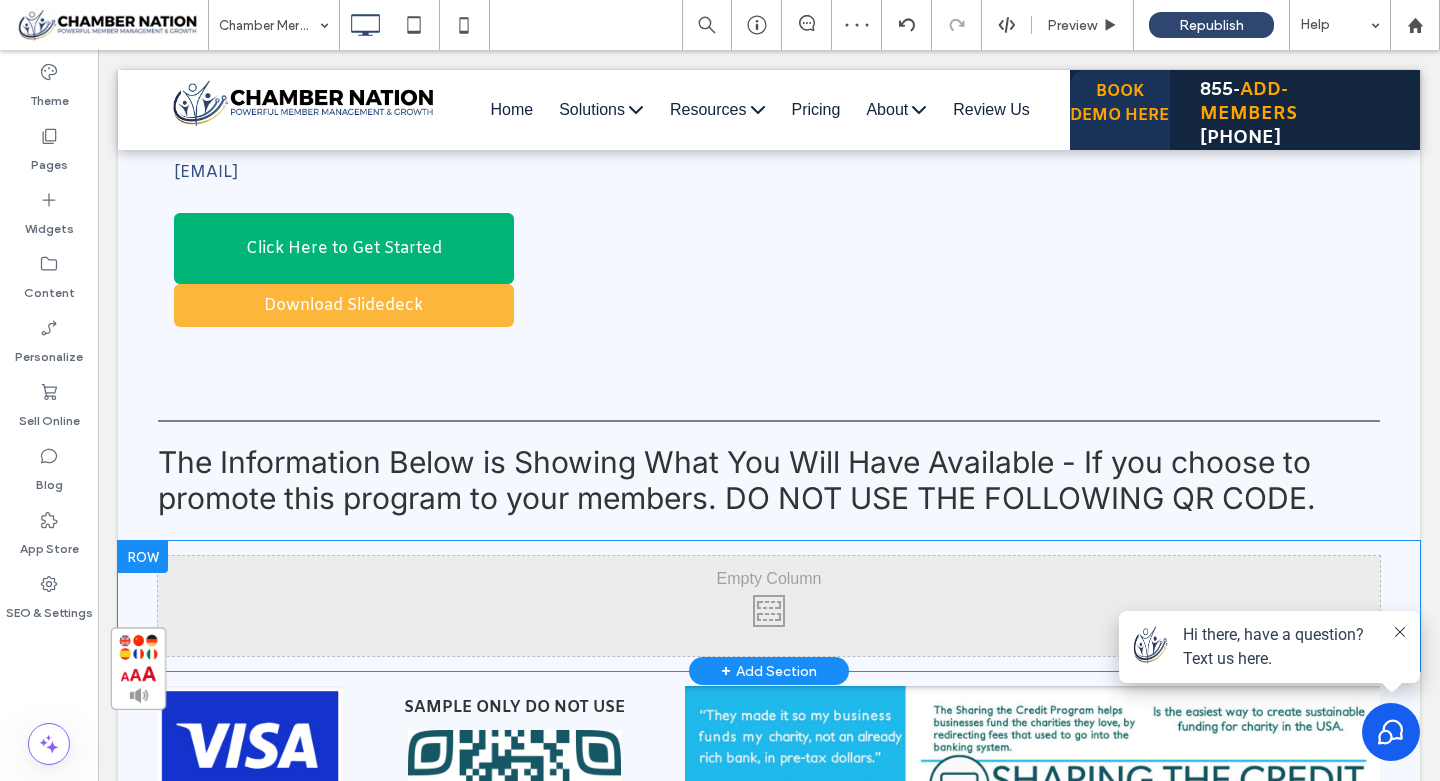 click at bounding box center (143, 557) 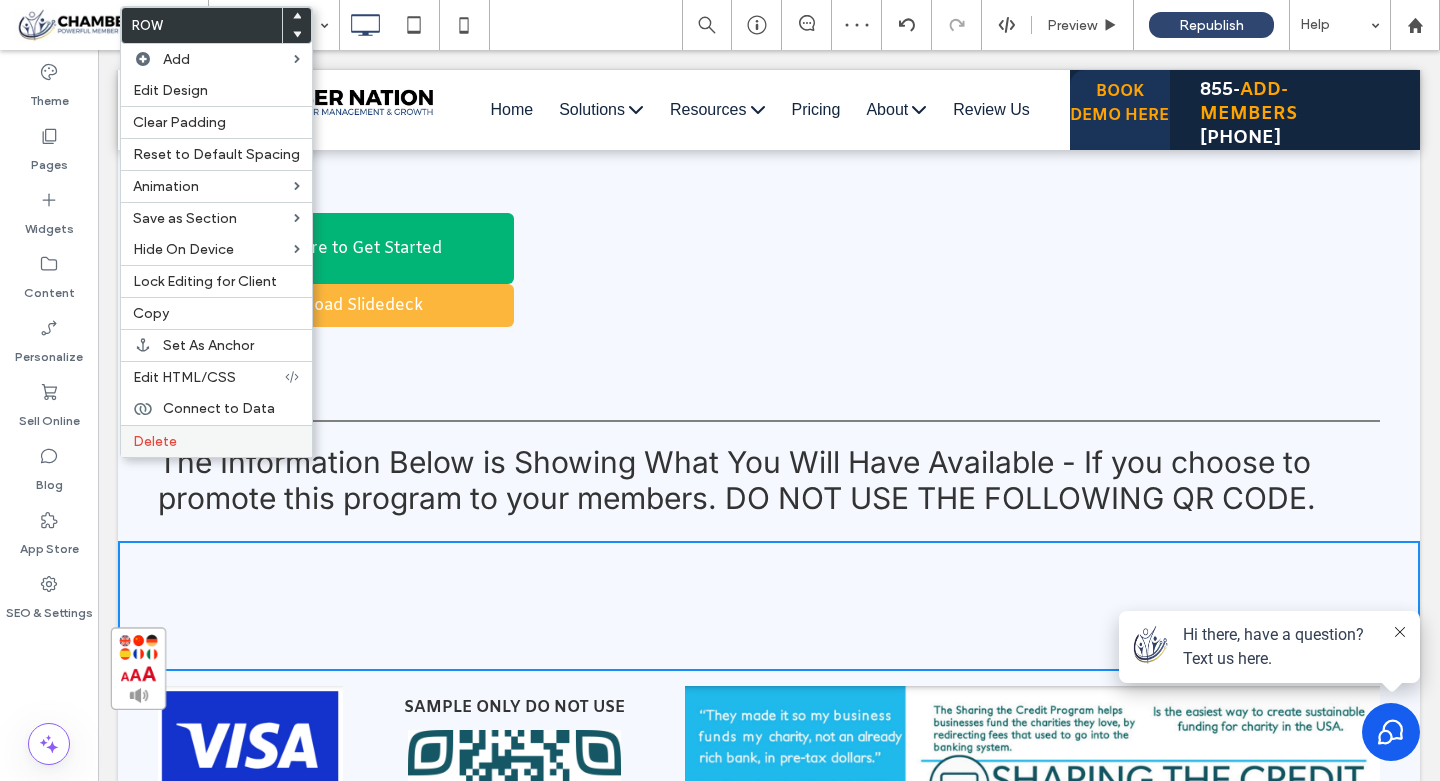 click on "Delete" at bounding box center [155, 441] 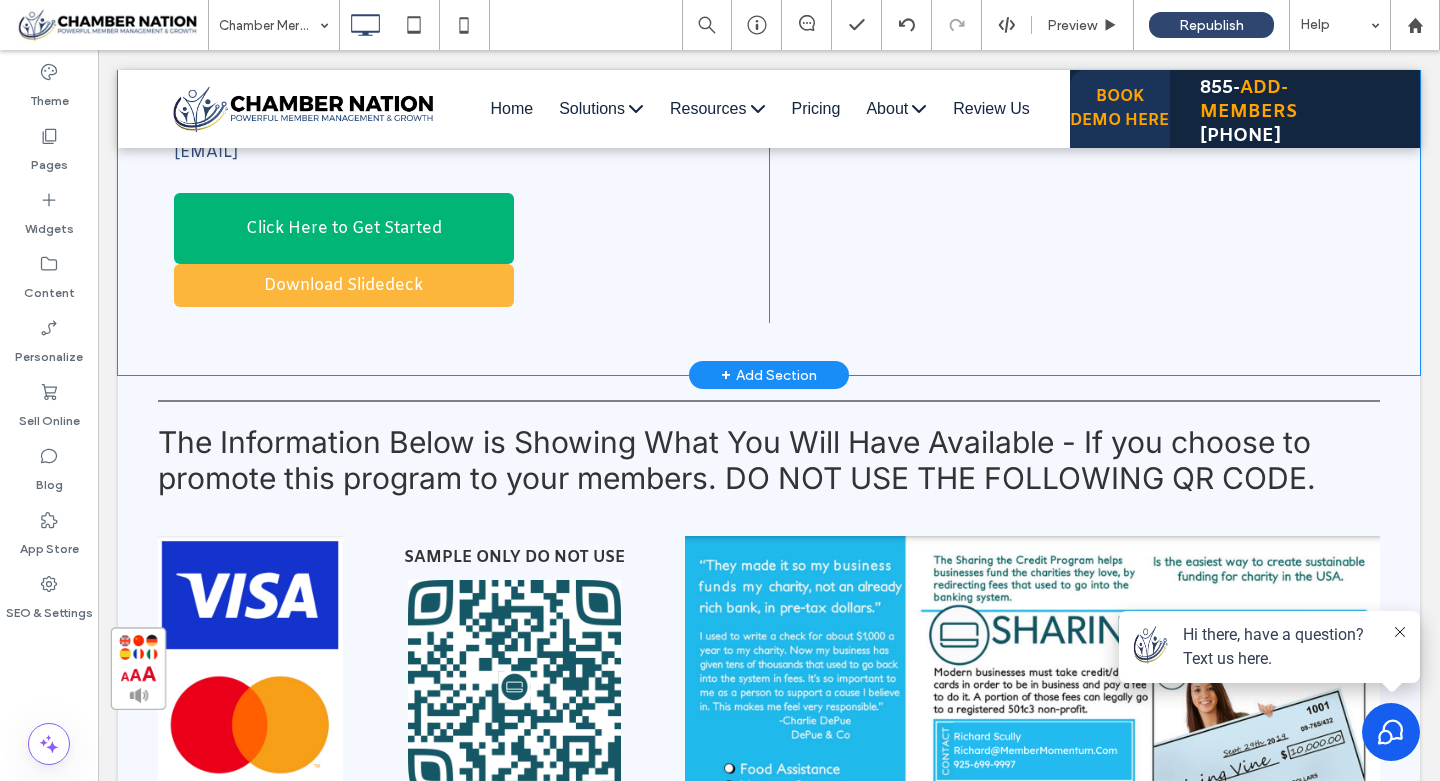scroll, scrollTop: 876, scrollLeft: 0, axis: vertical 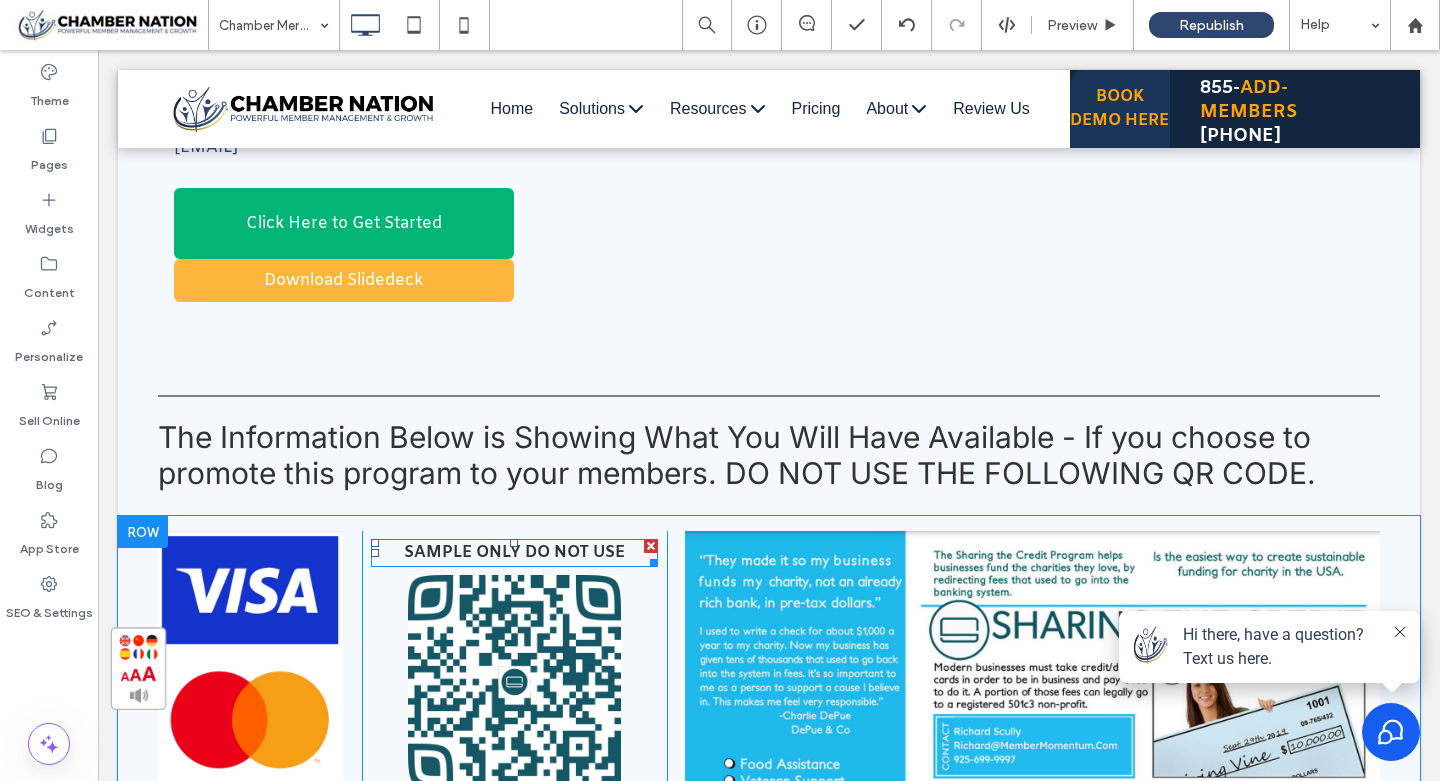 click on "SAMPLE ONLY DO NOT USE" at bounding box center [514, 552] 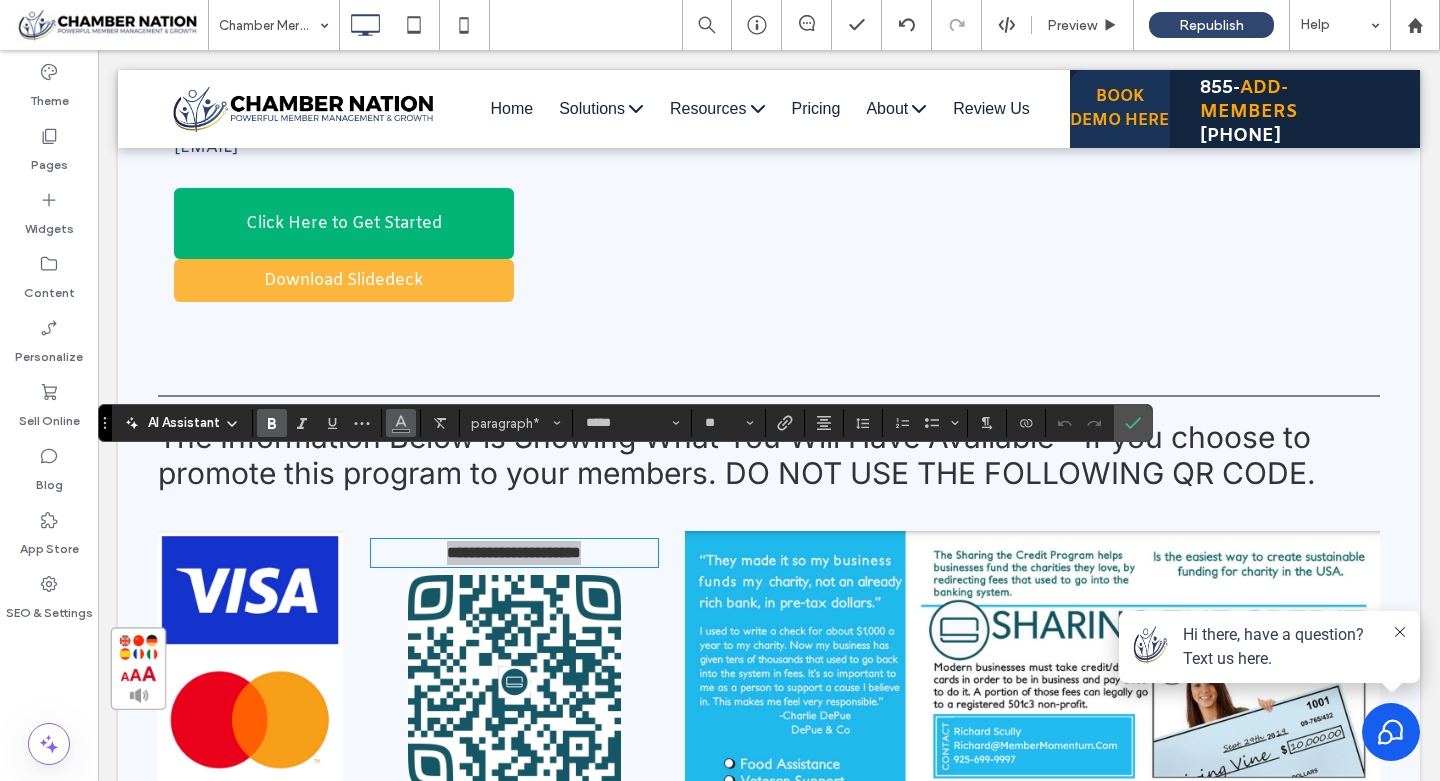 click 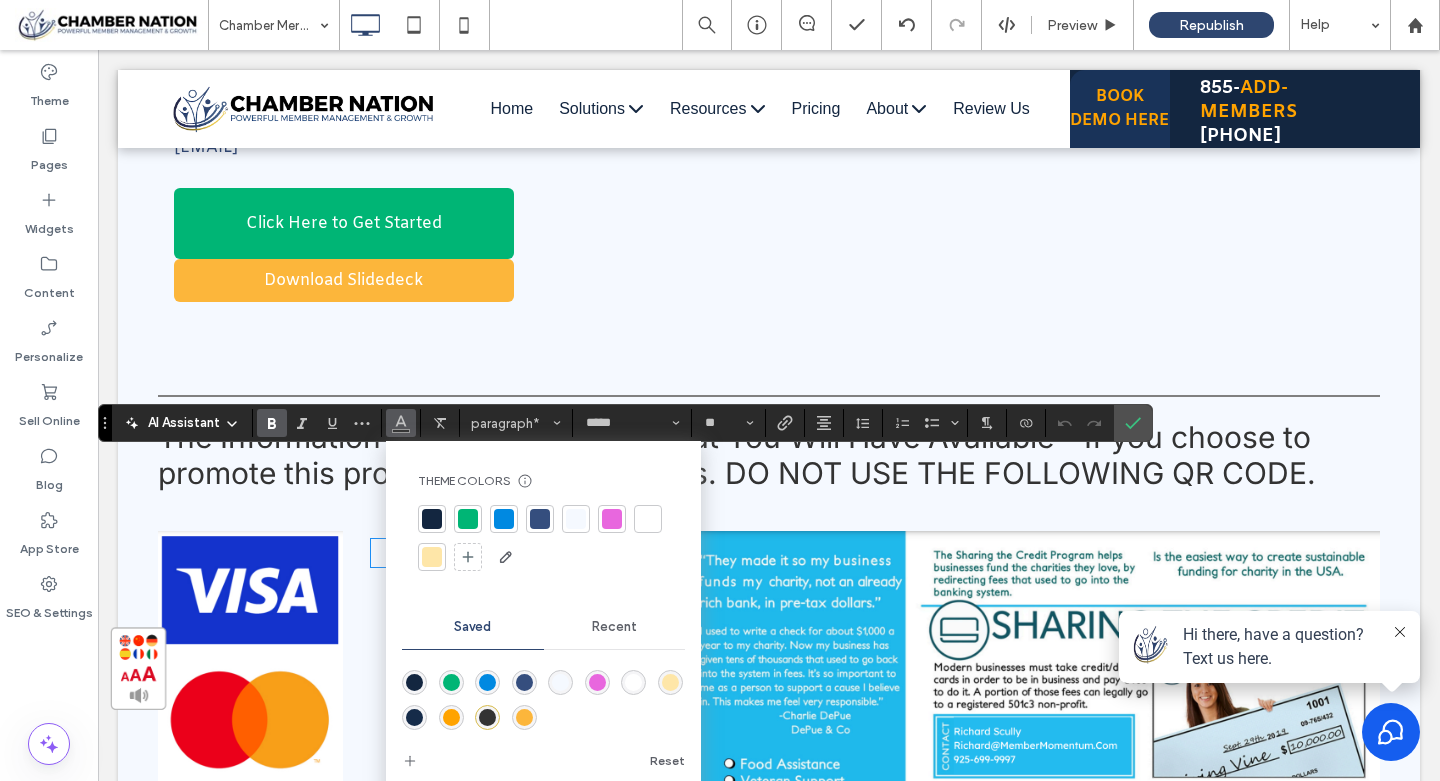 click on "Recent" at bounding box center [614, 627] 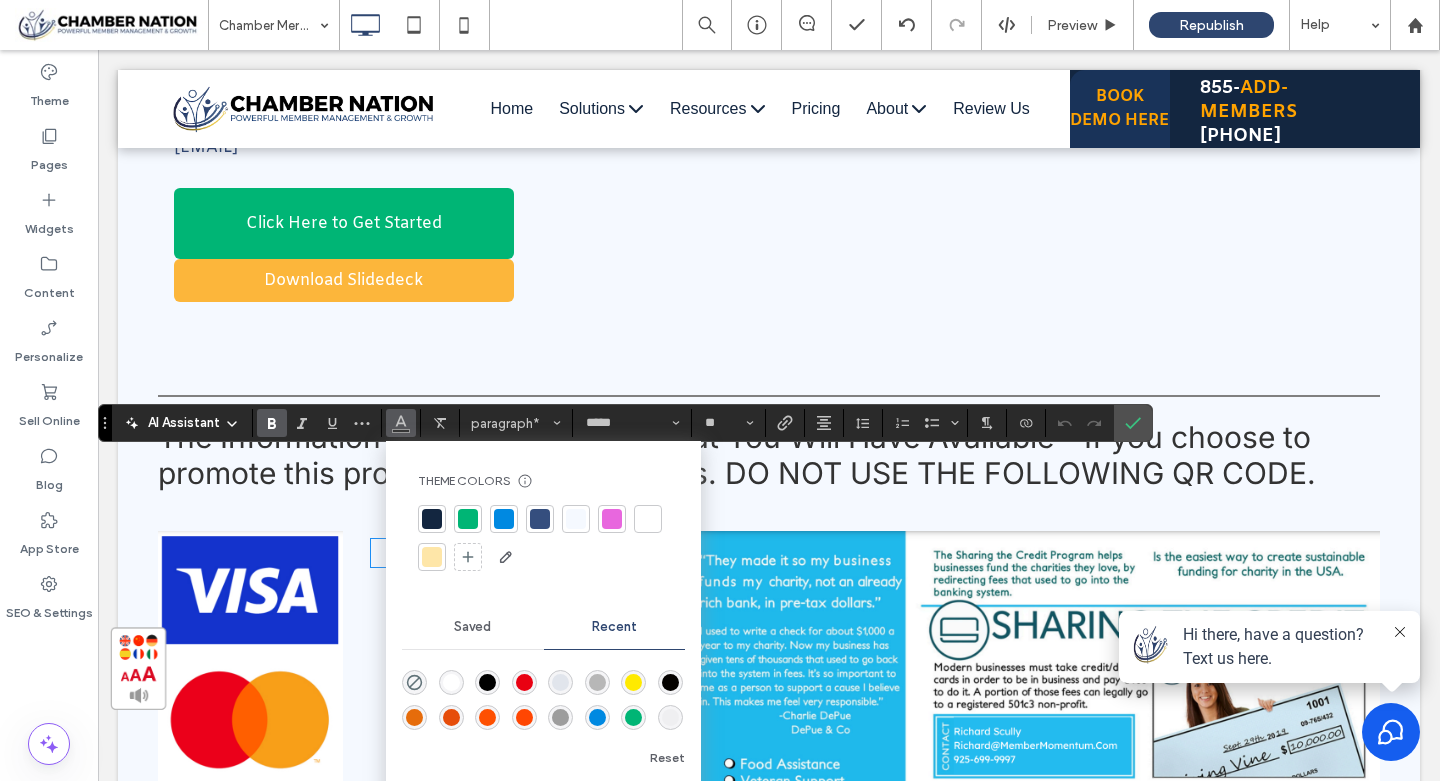 click at bounding box center [524, 682] 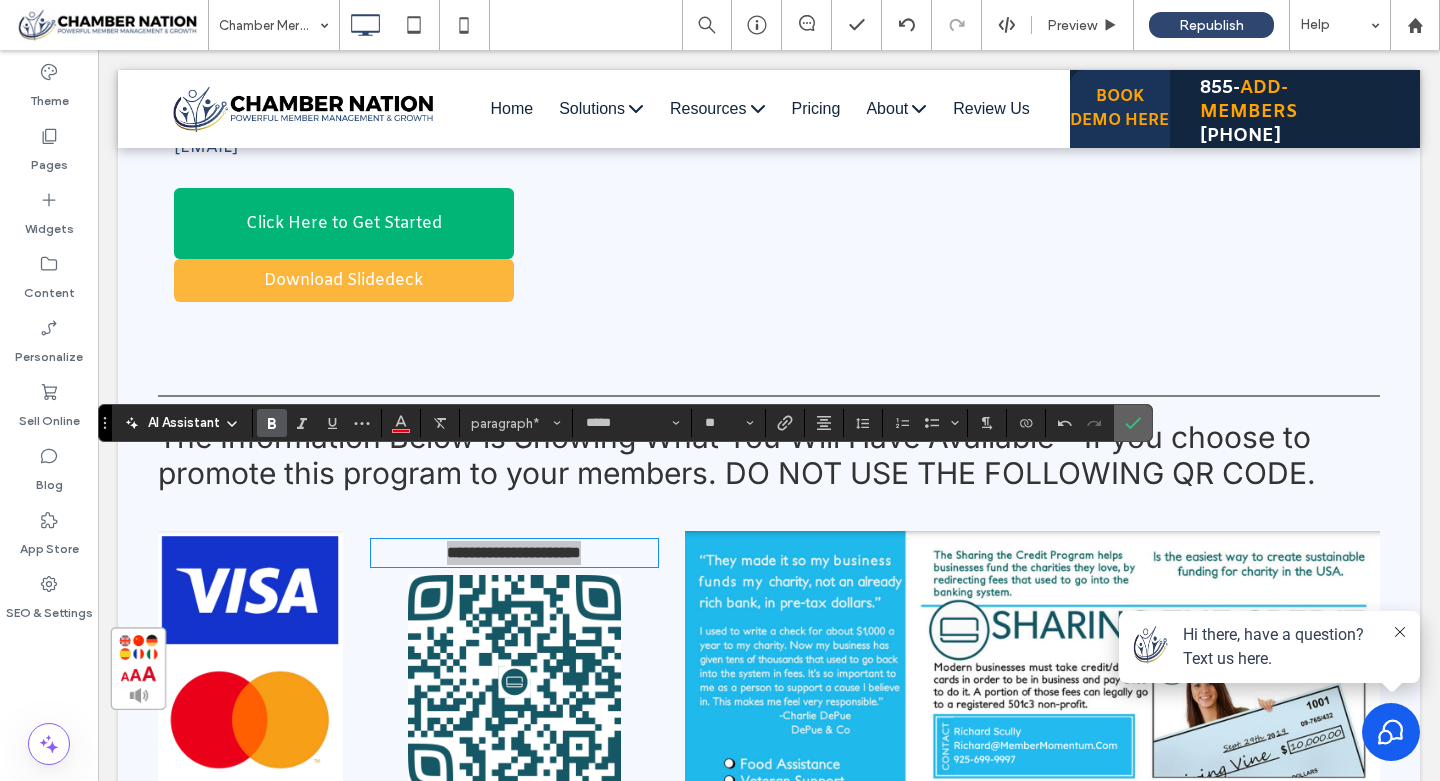 click 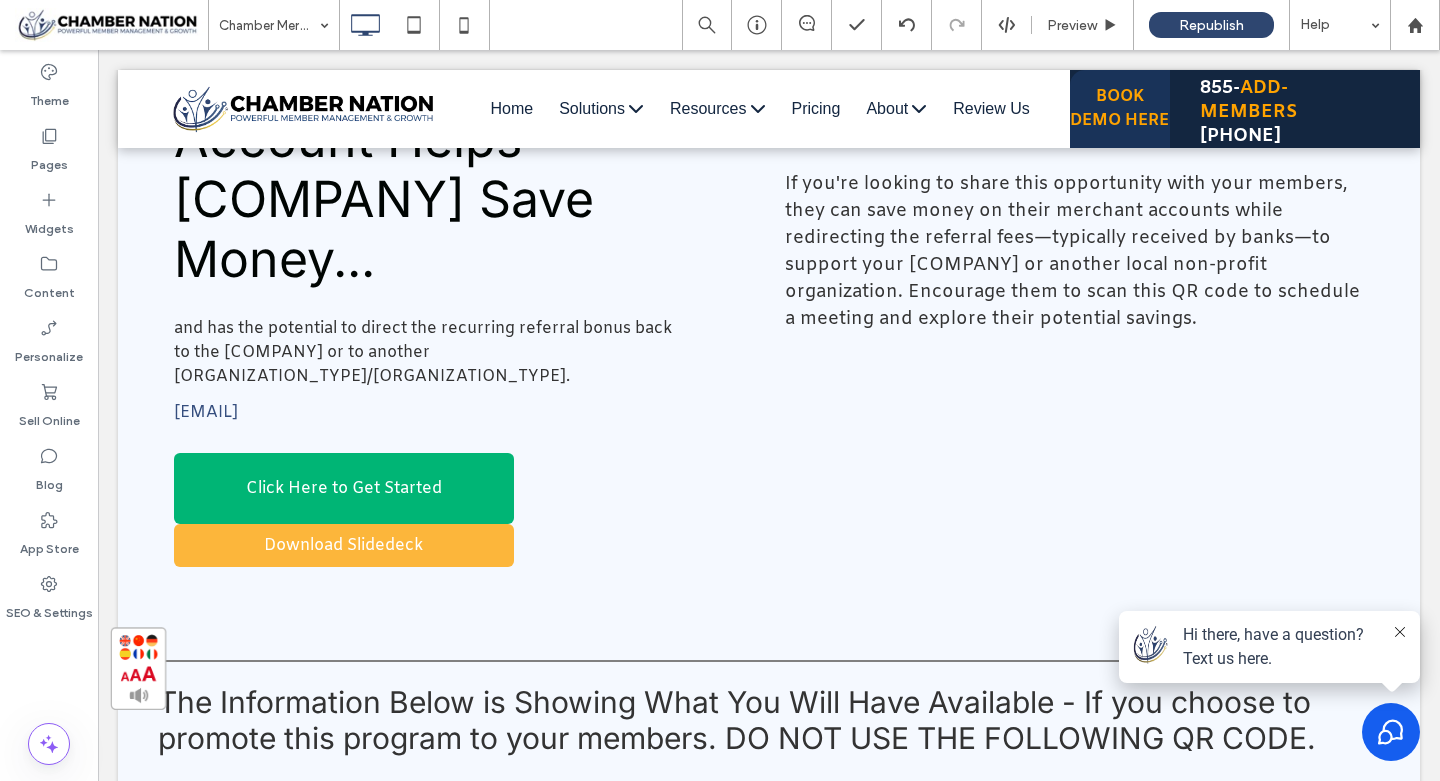 scroll, scrollTop: 550, scrollLeft: 0, axis: vertical 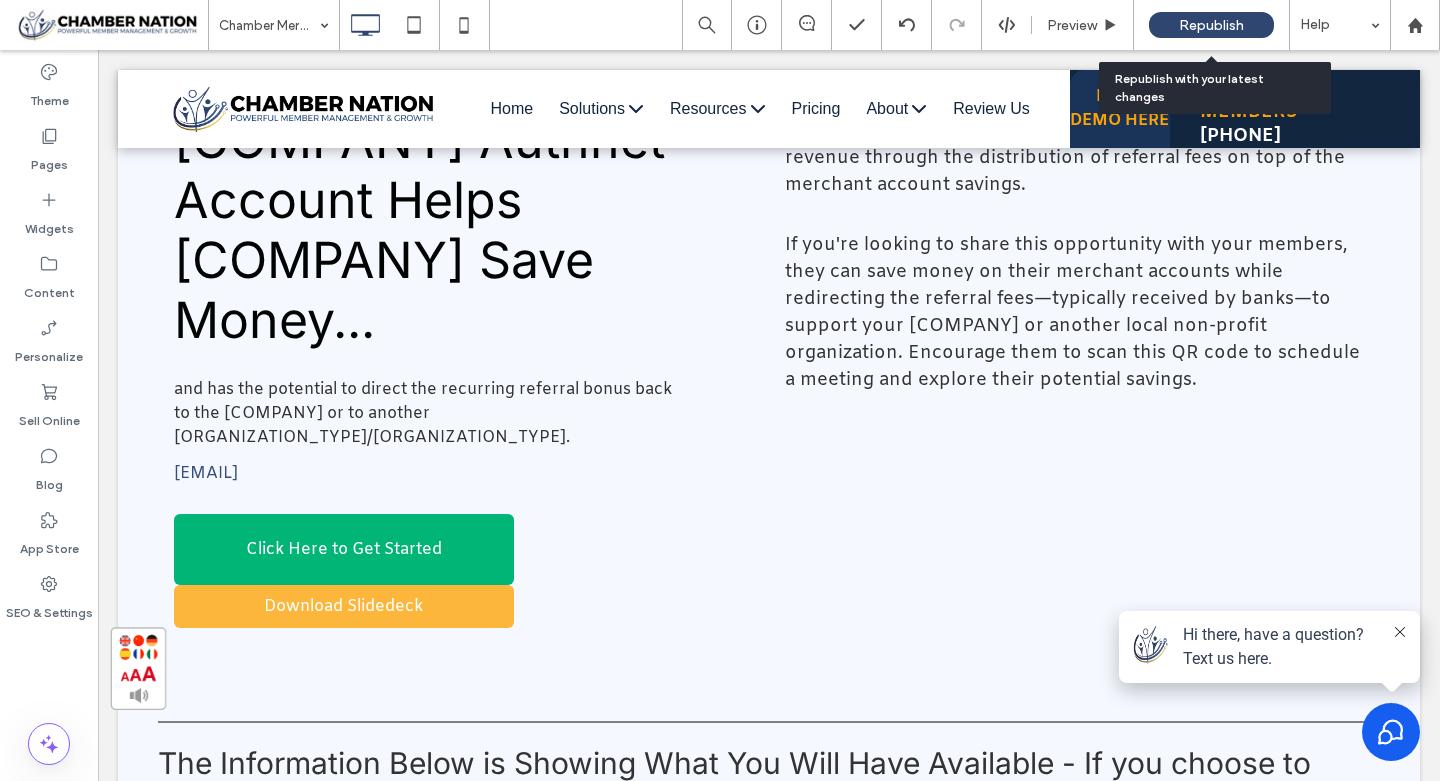 click on "Republish" at bounding box center [1211, 25] 